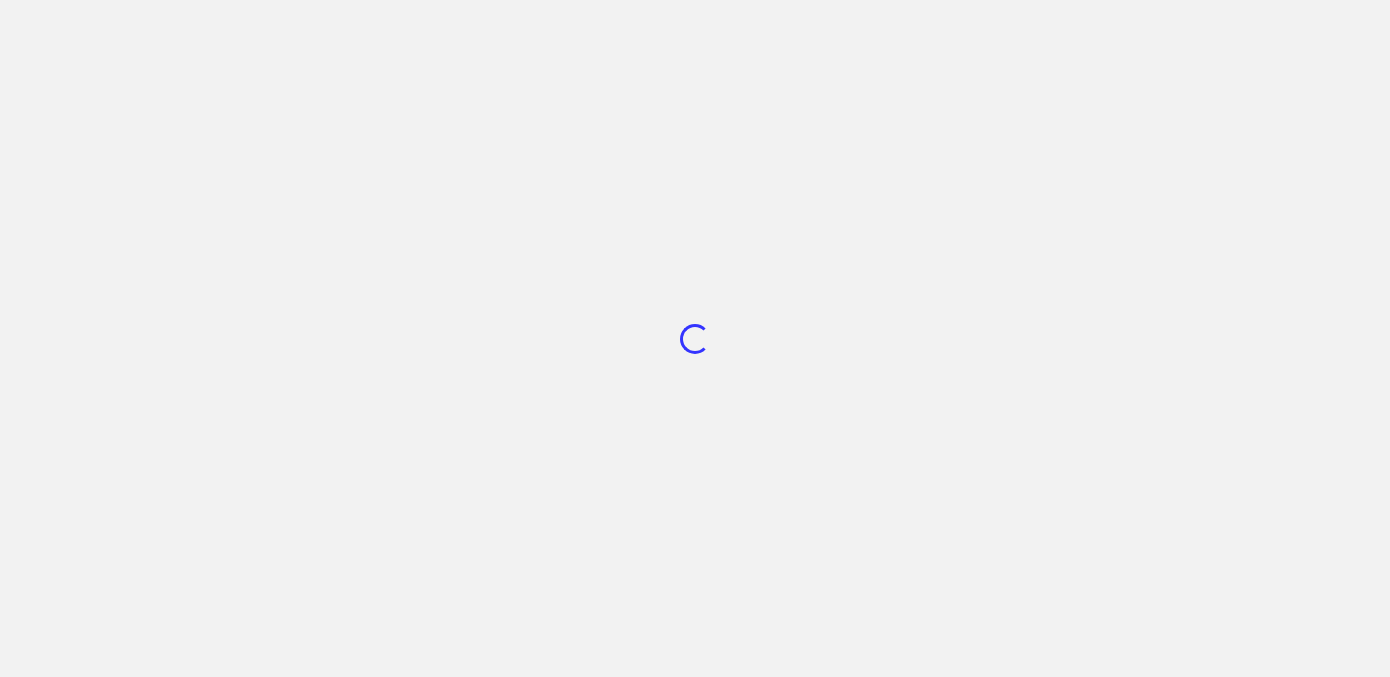 scroll, scrollTop: 0, scrollLeft: 0, axis: both 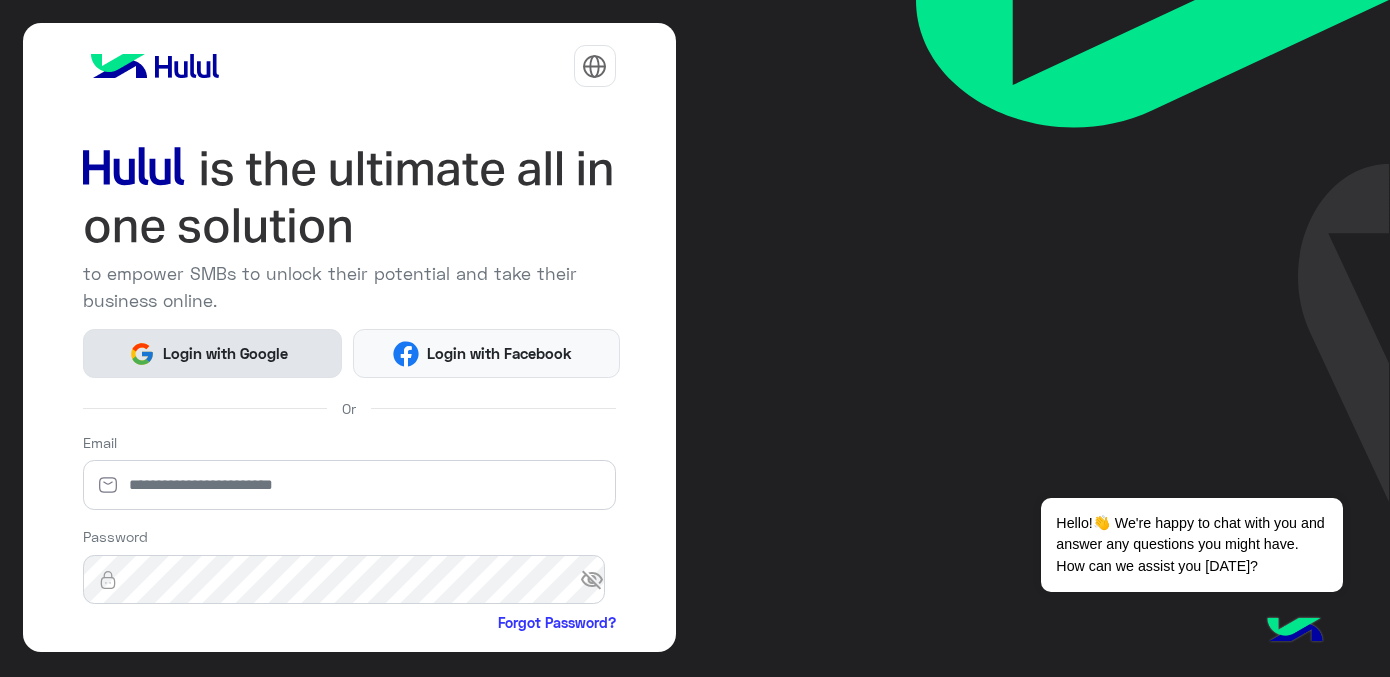 click on "Login with Google" 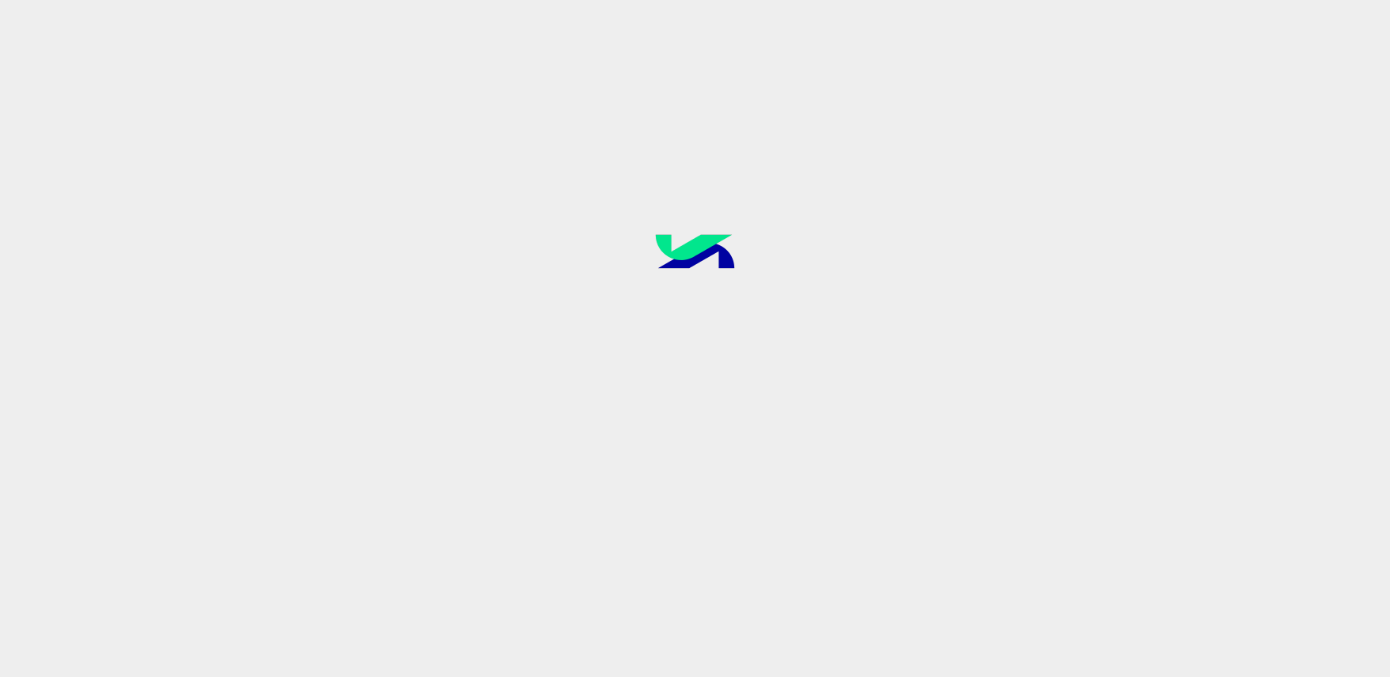 scroll, scrollTop: 0, scrollLeft: 0, axis: both 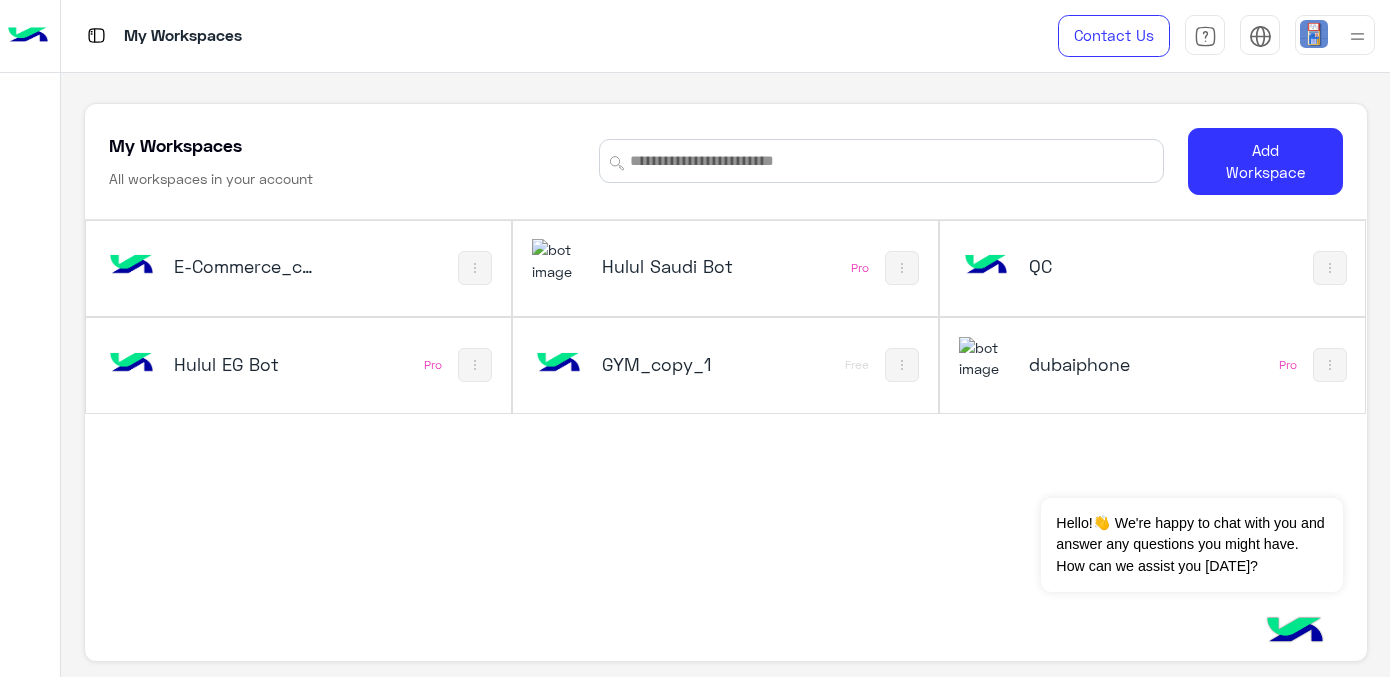 click on "E-Commerce_copy_1" at bounding box center [244, 266] 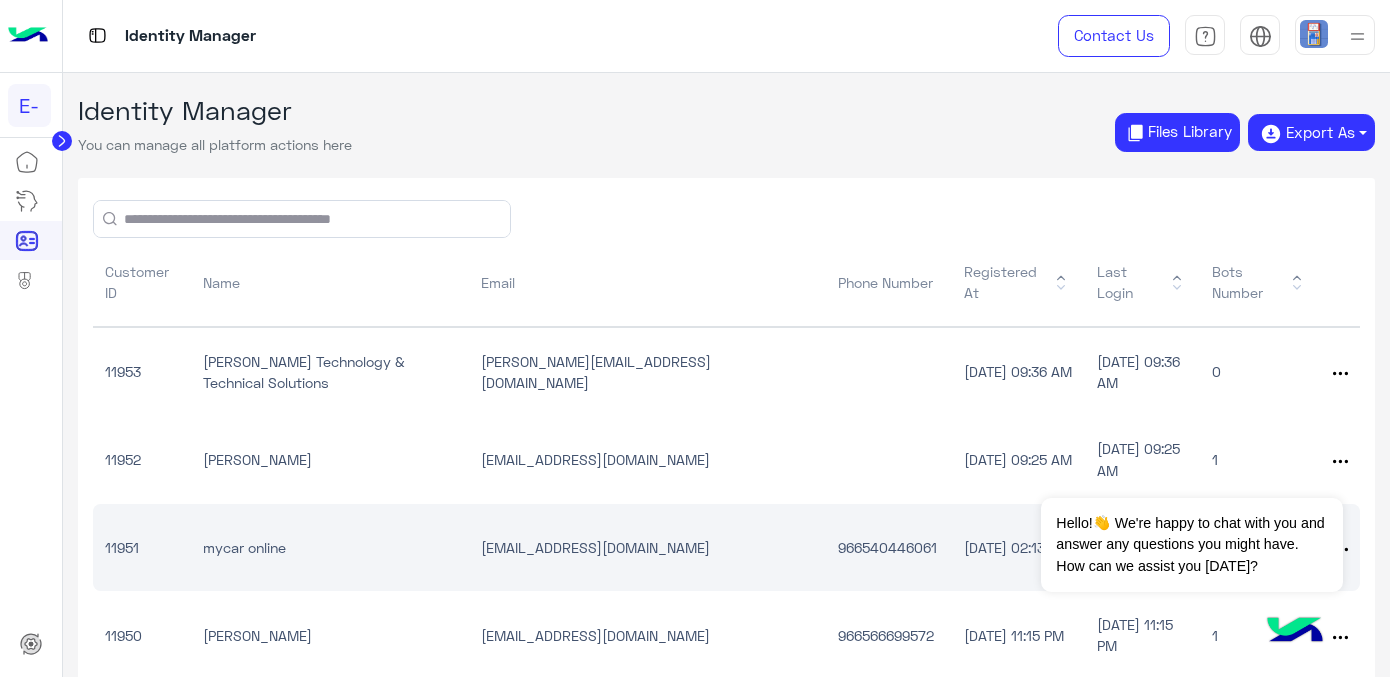 scroll, scrollTop: 107, scrollLeft: 0, axis: vertical 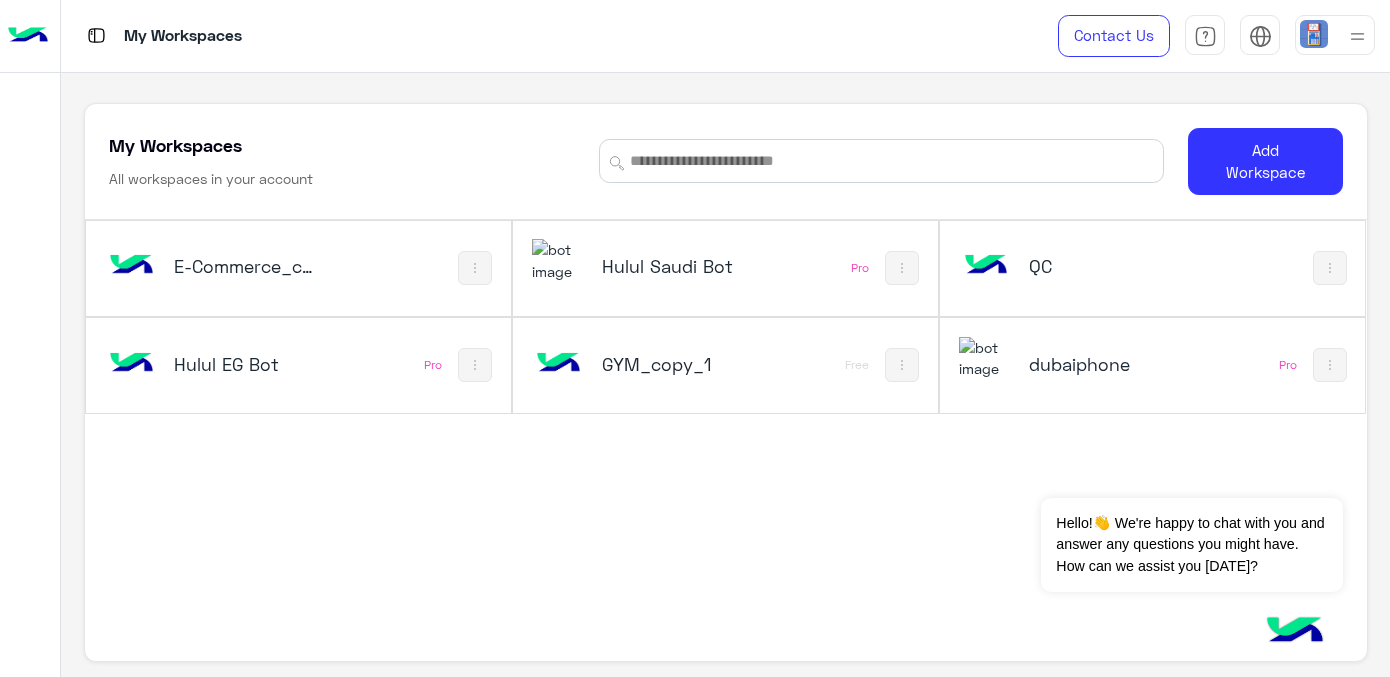 click on "Hulul Saudi Bot" at bounding box center (672, 266) 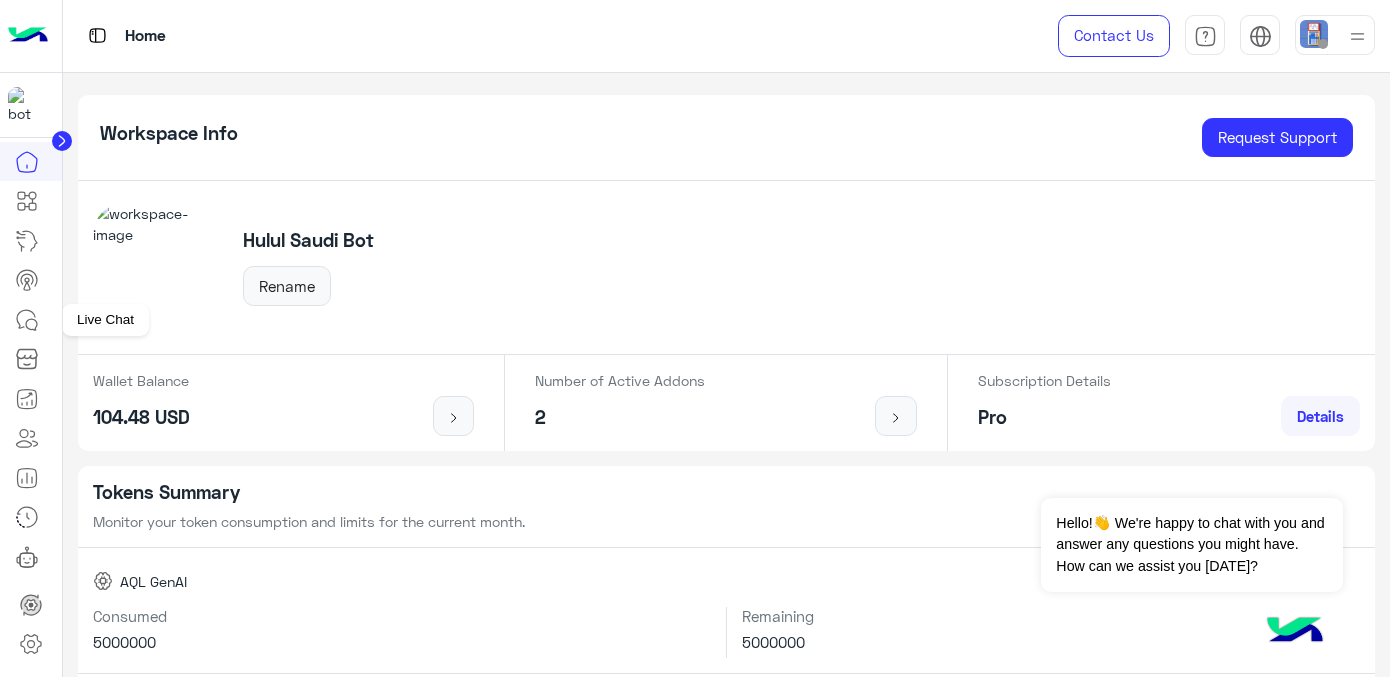 click 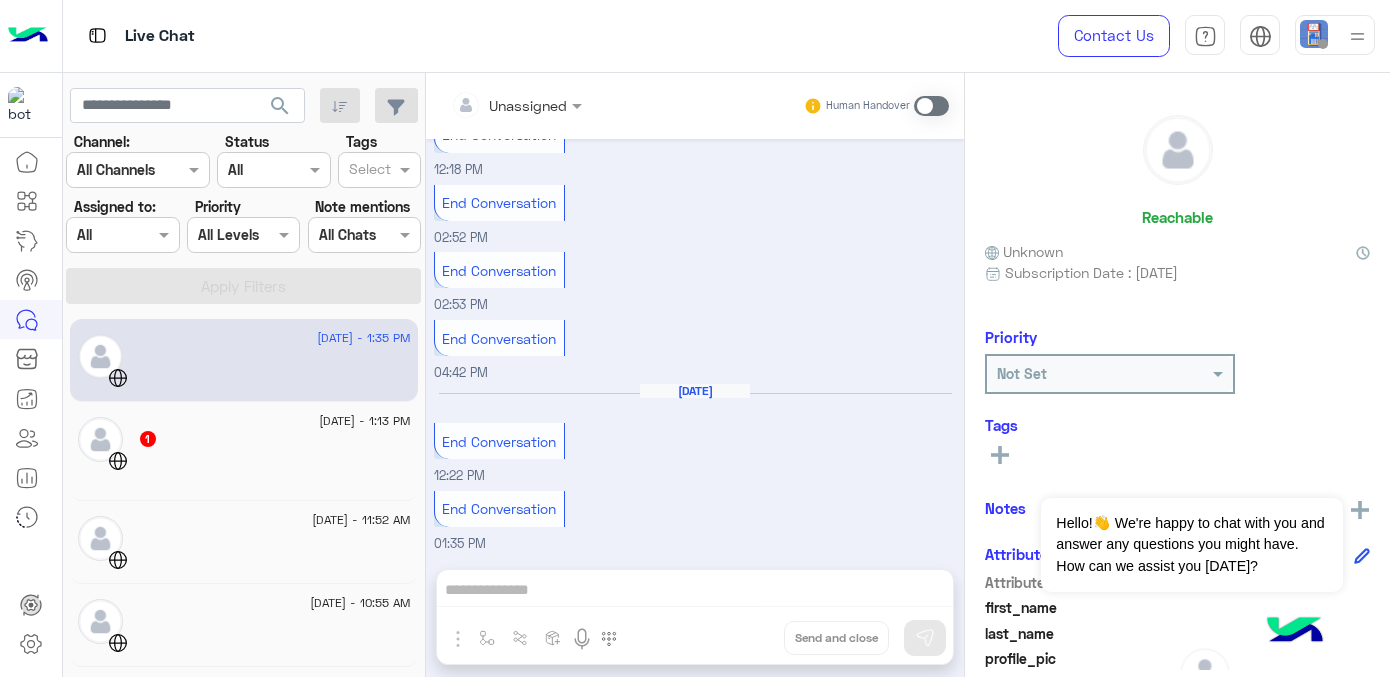 scroll, scrollTop: 0, scrollLeft: 0, axis: both 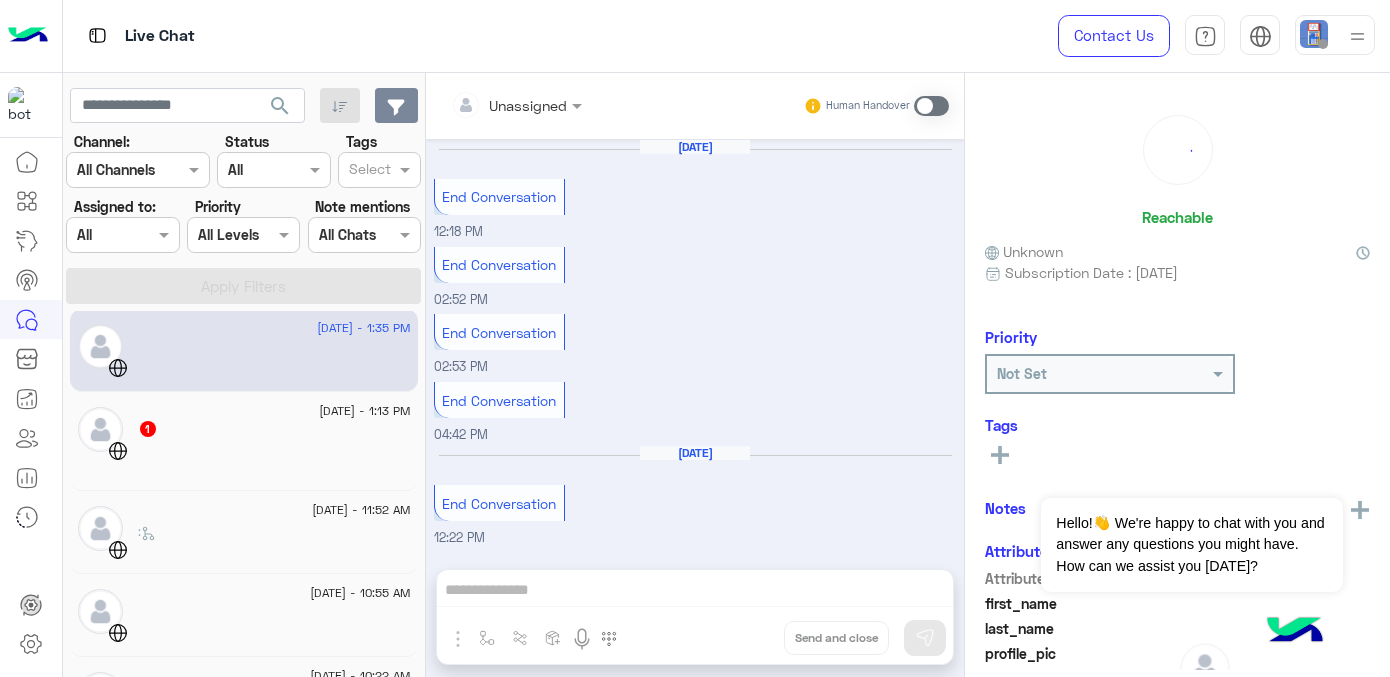 click 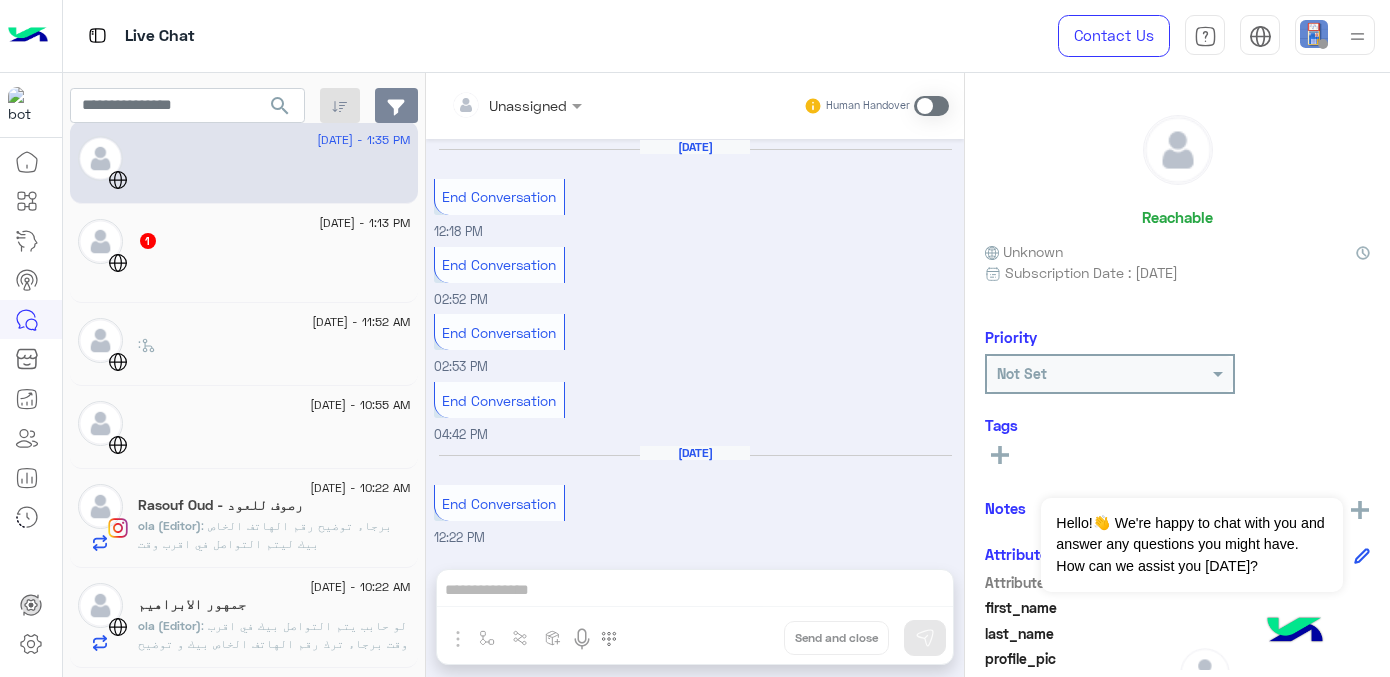 scroll, scrollTop: 0, scrollLeft: 0, axis: both 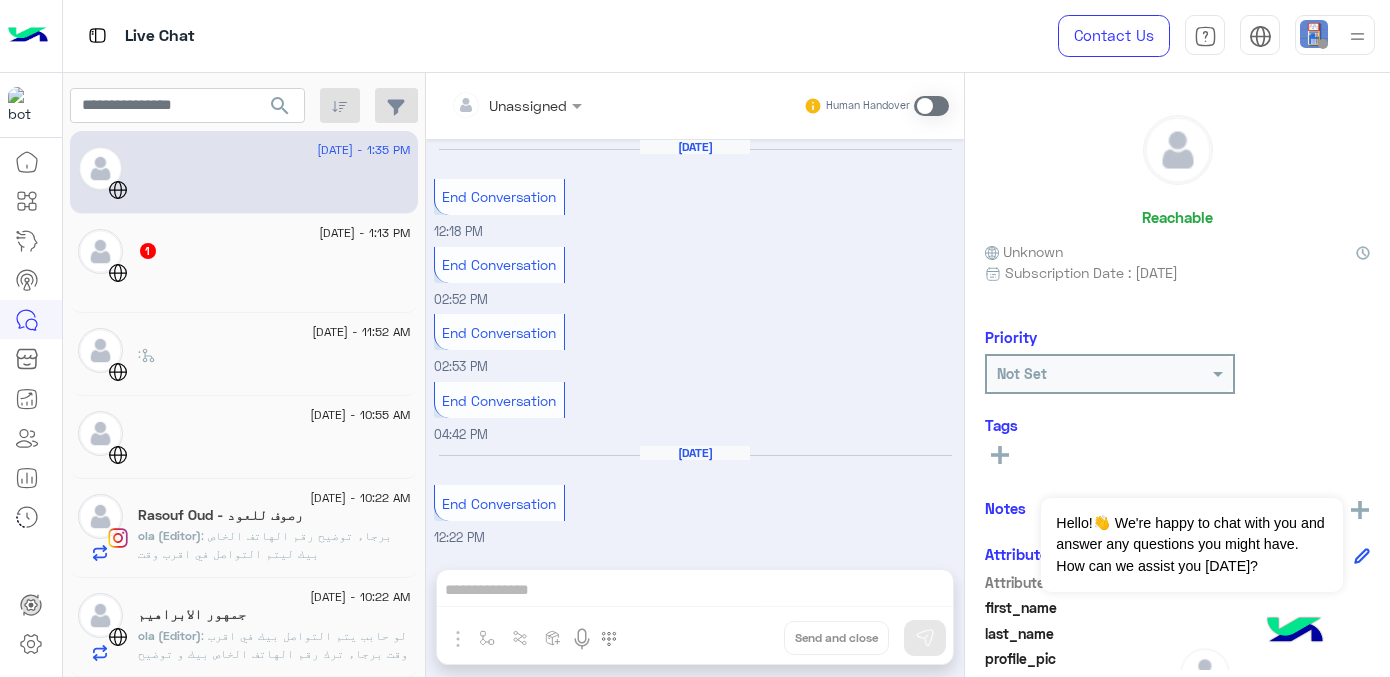 click on ": برجاء توضيح رقم الهاتف الخاص بيك ليتم التواصل في اقرب وقت" 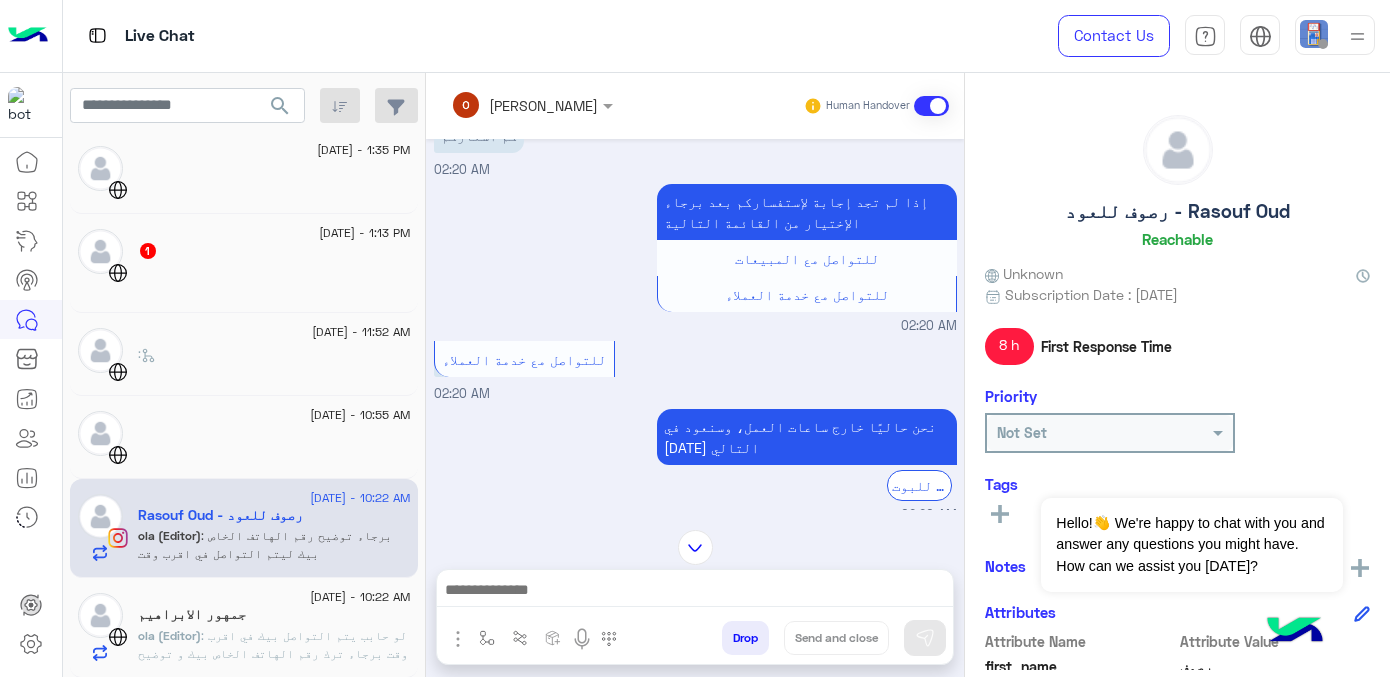 scroll, scrollTop: 331, scrollLeft: 0, axis: vertical 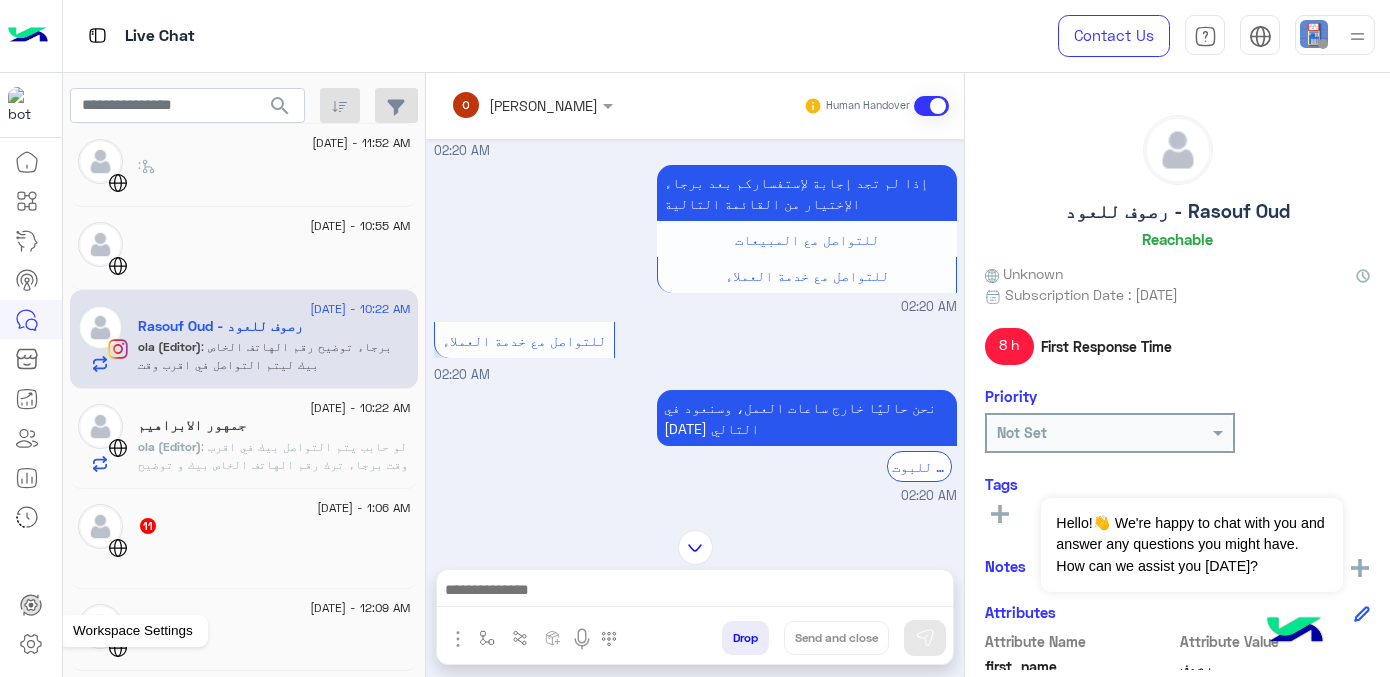 click 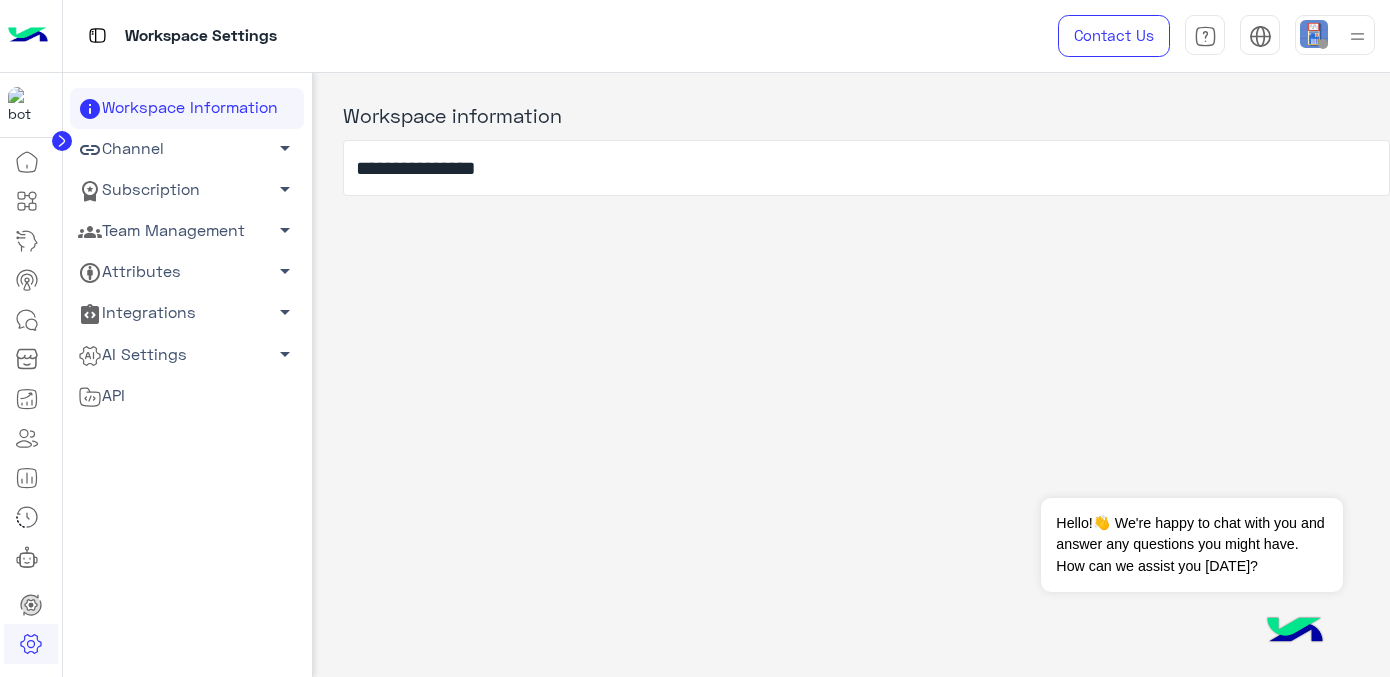 click on "Channel   arrow_drop_down" 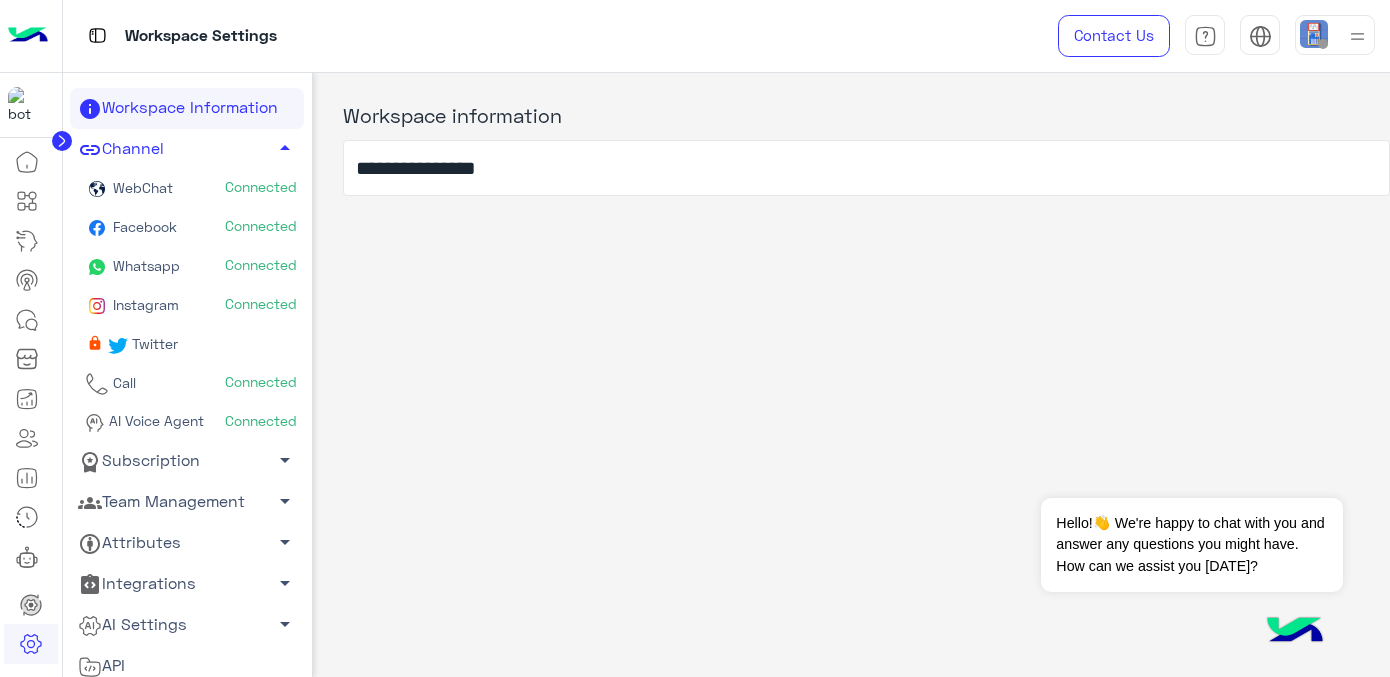 click on "Call" 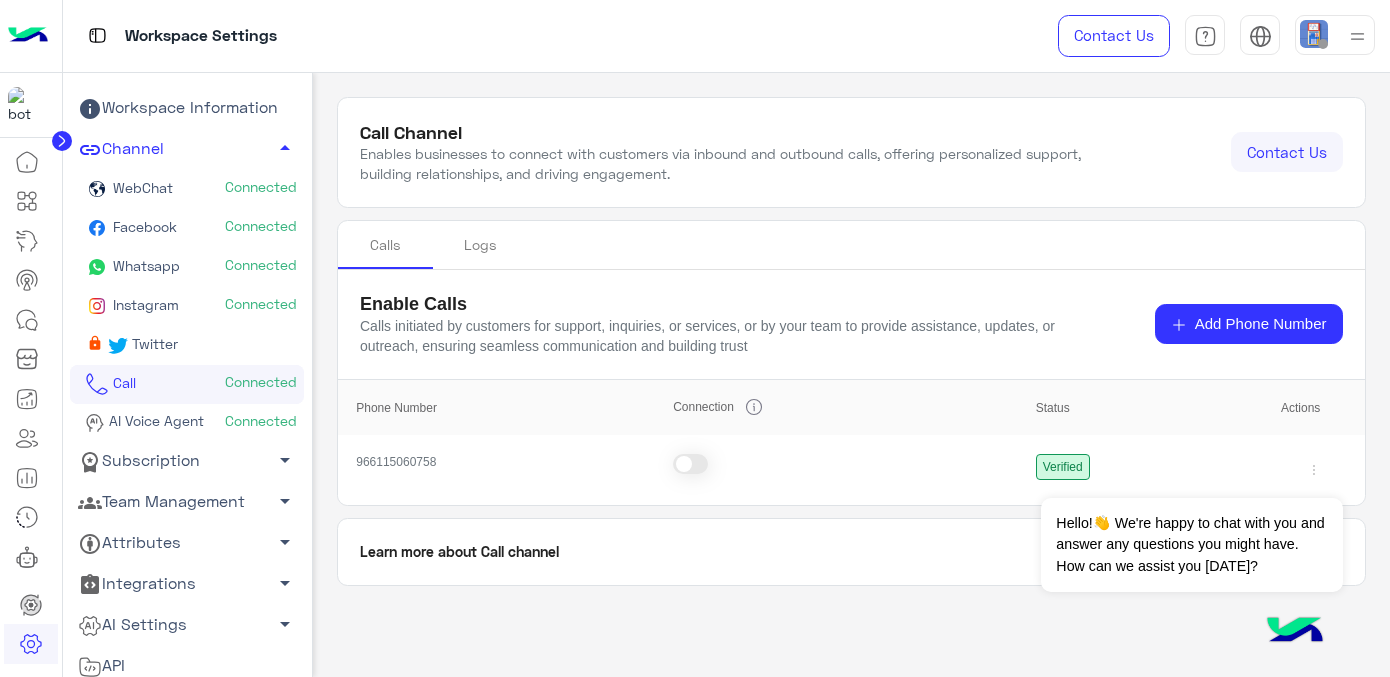 click at bounding box center [690, 464] 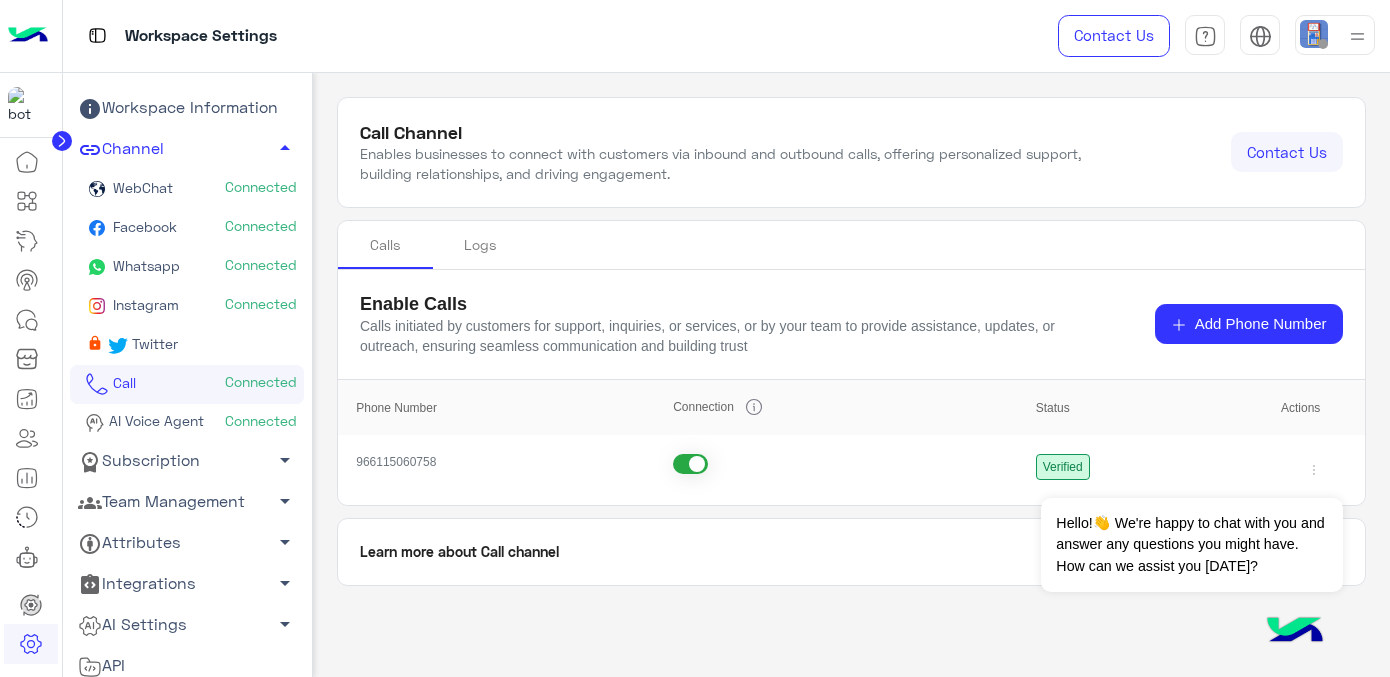 click on "AI Voice Agent" 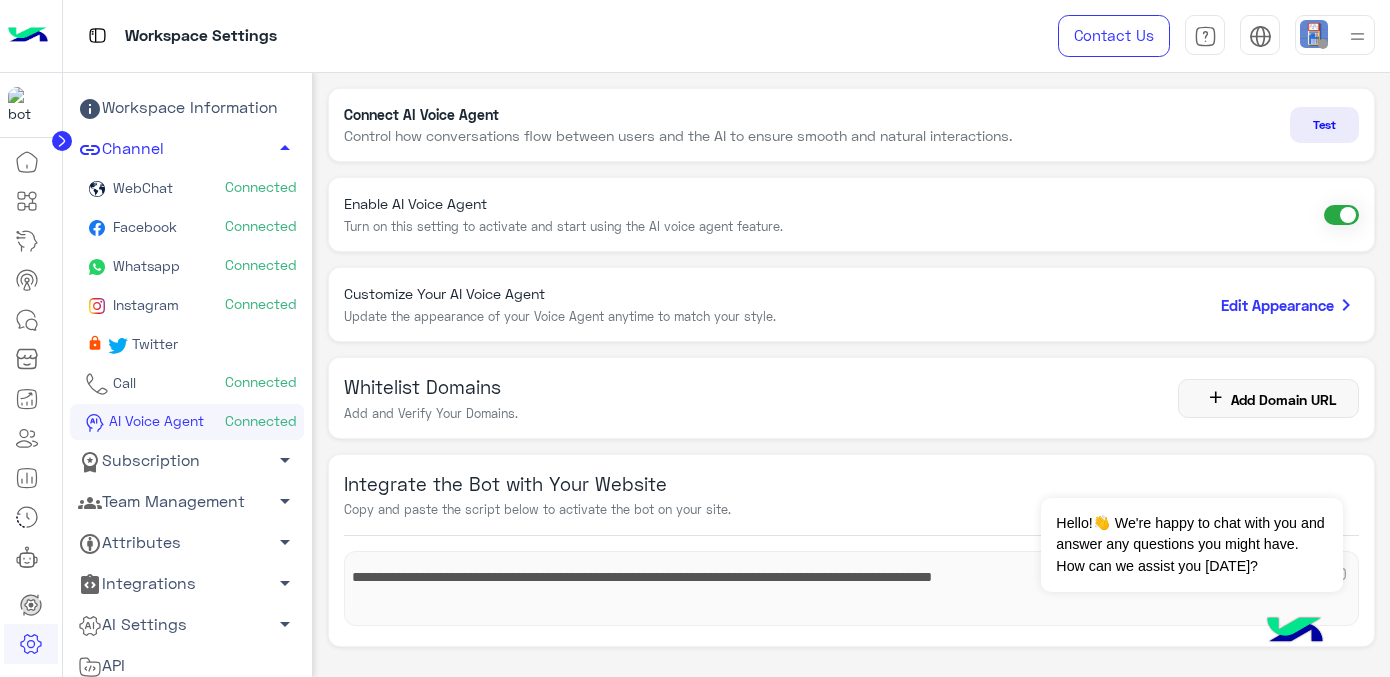 scroll, scrollTop: 15, scrollLeft: 0, axis: vertical 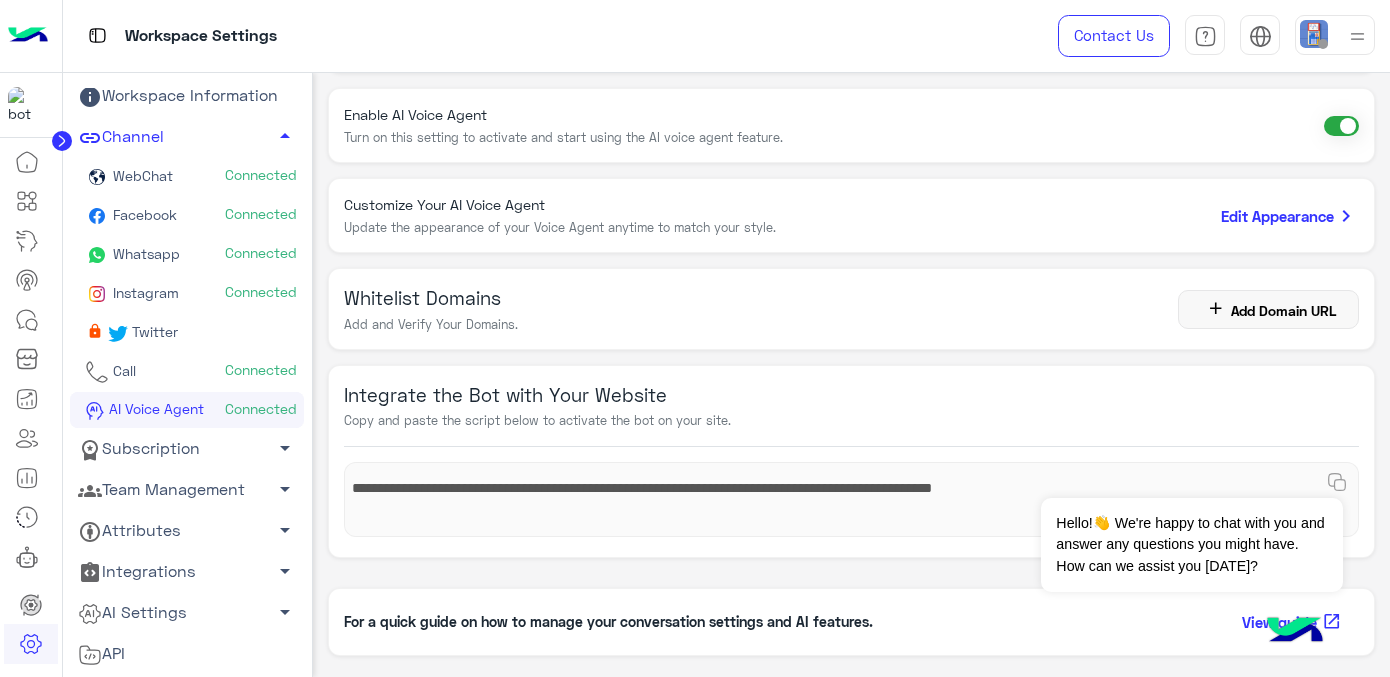 click on "Team Management   arrow_drop_down" 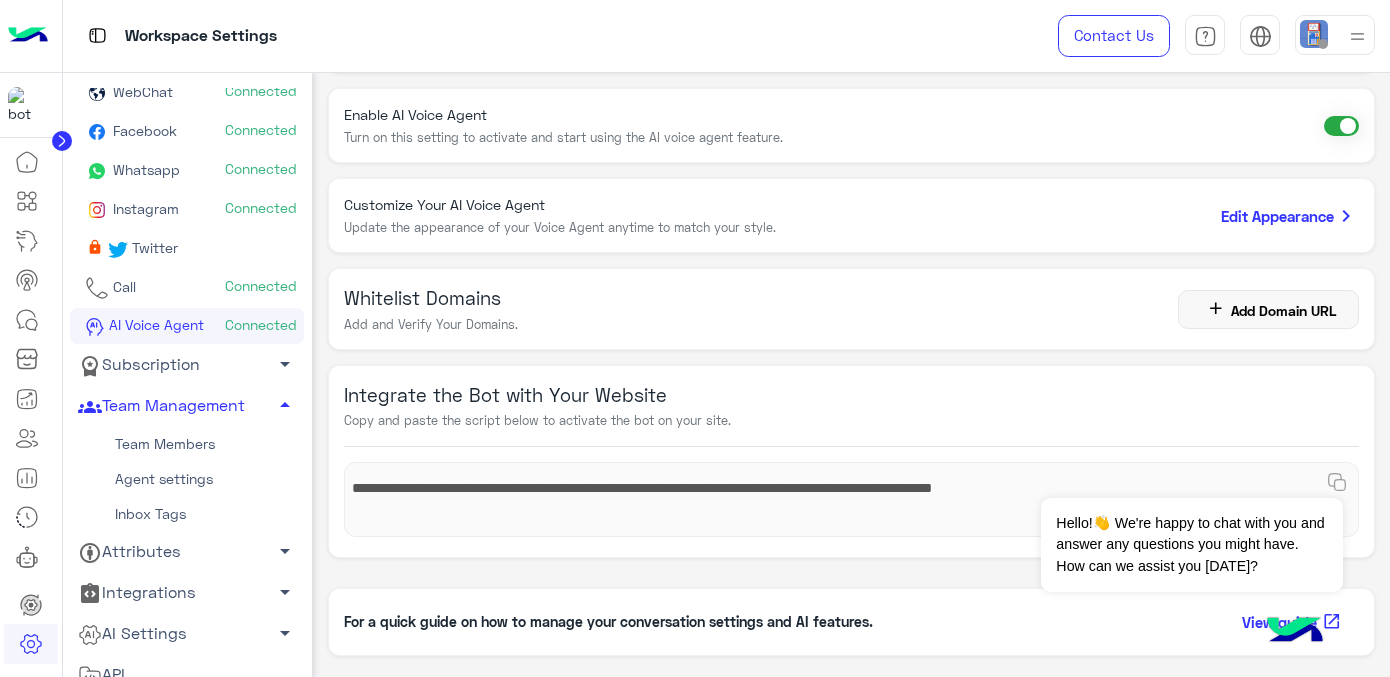scroll, scrollTop: 120, scrollLeft: 0, axis: vertical 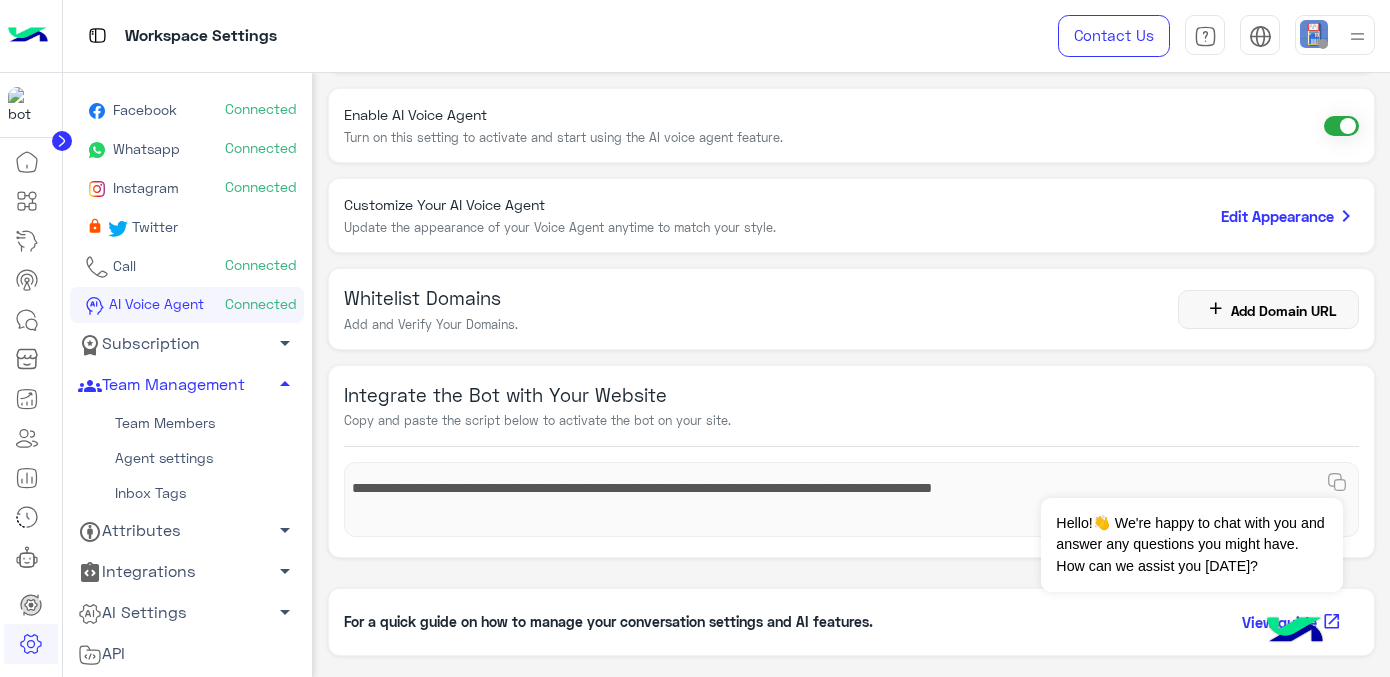 click on "arrow_drop_down" 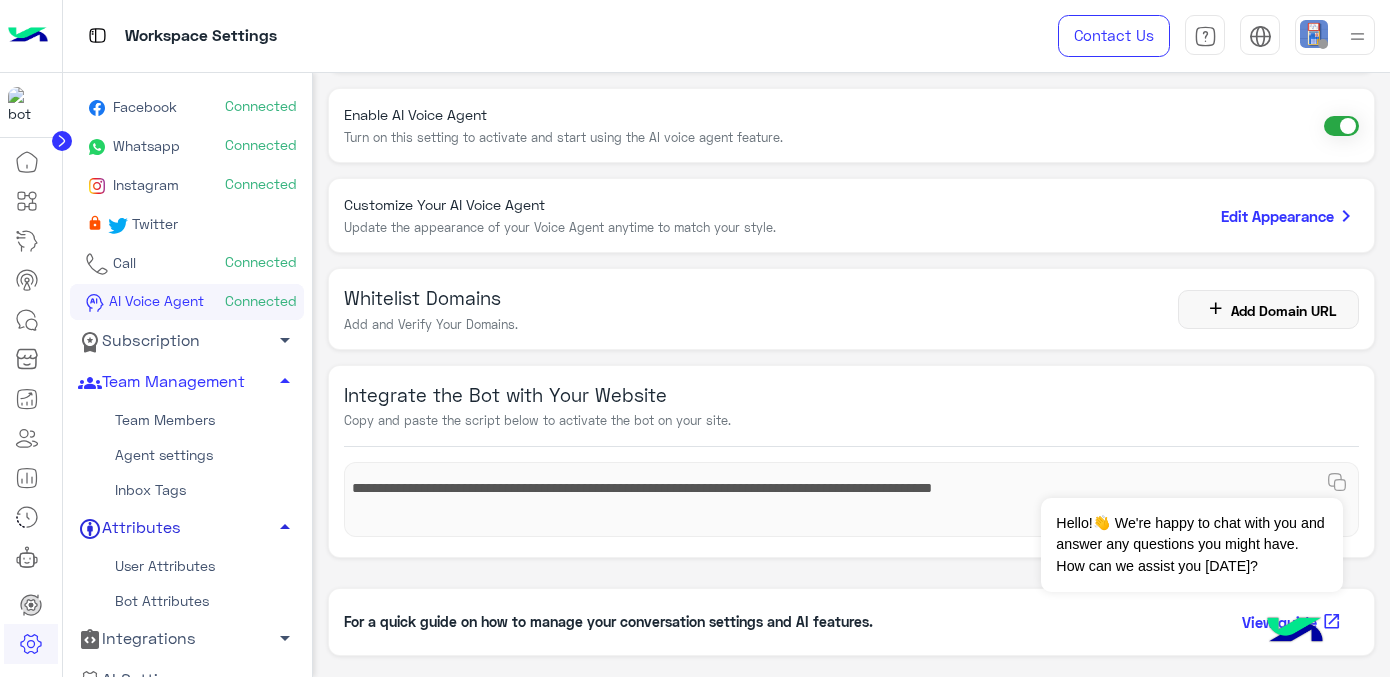 click on "User Attributes" 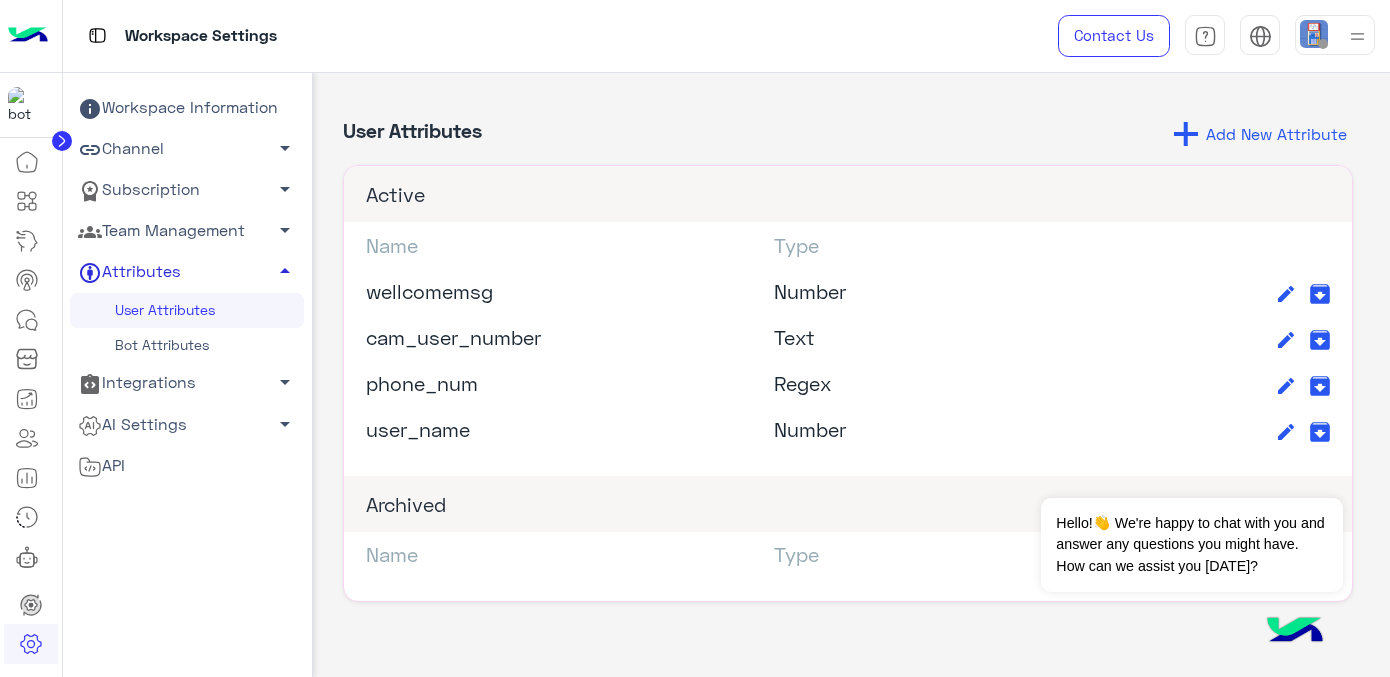 scroll, scrollTop: 0, scrollLeft: 0, axis: both 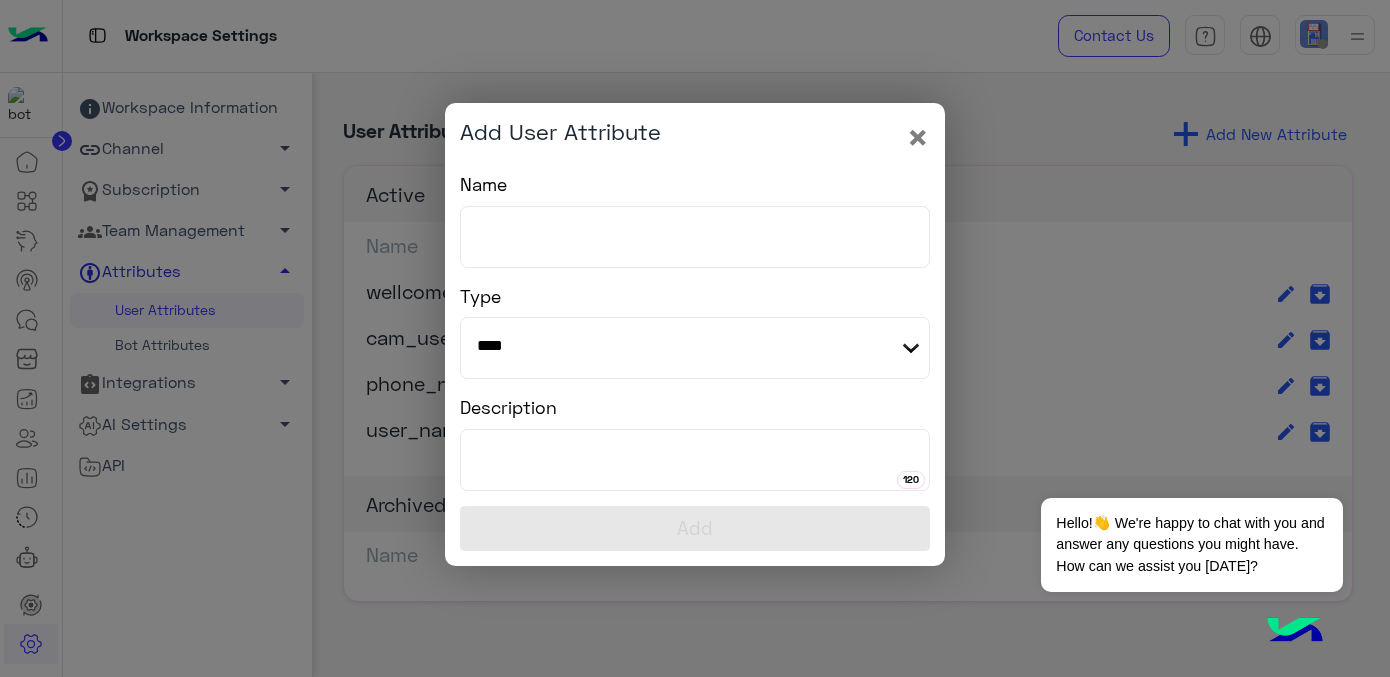click on "Name" at bounding box center (695, 237) 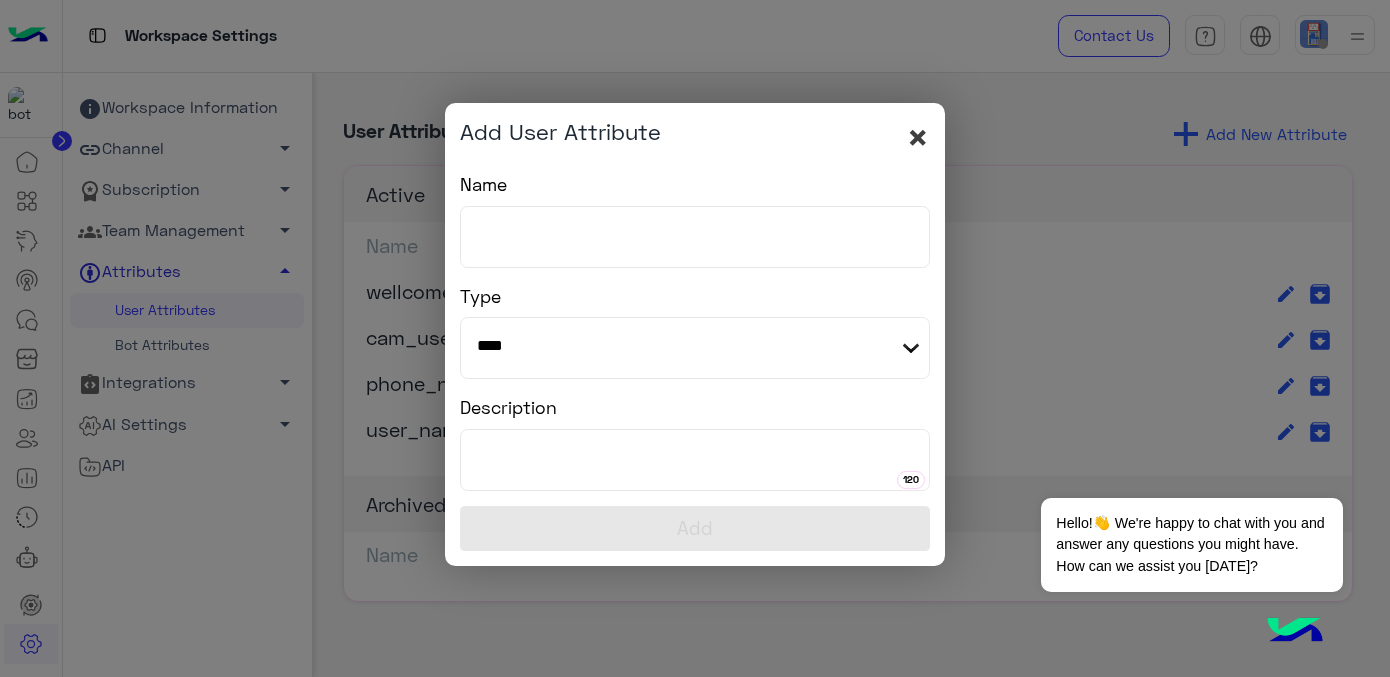 click on "×" 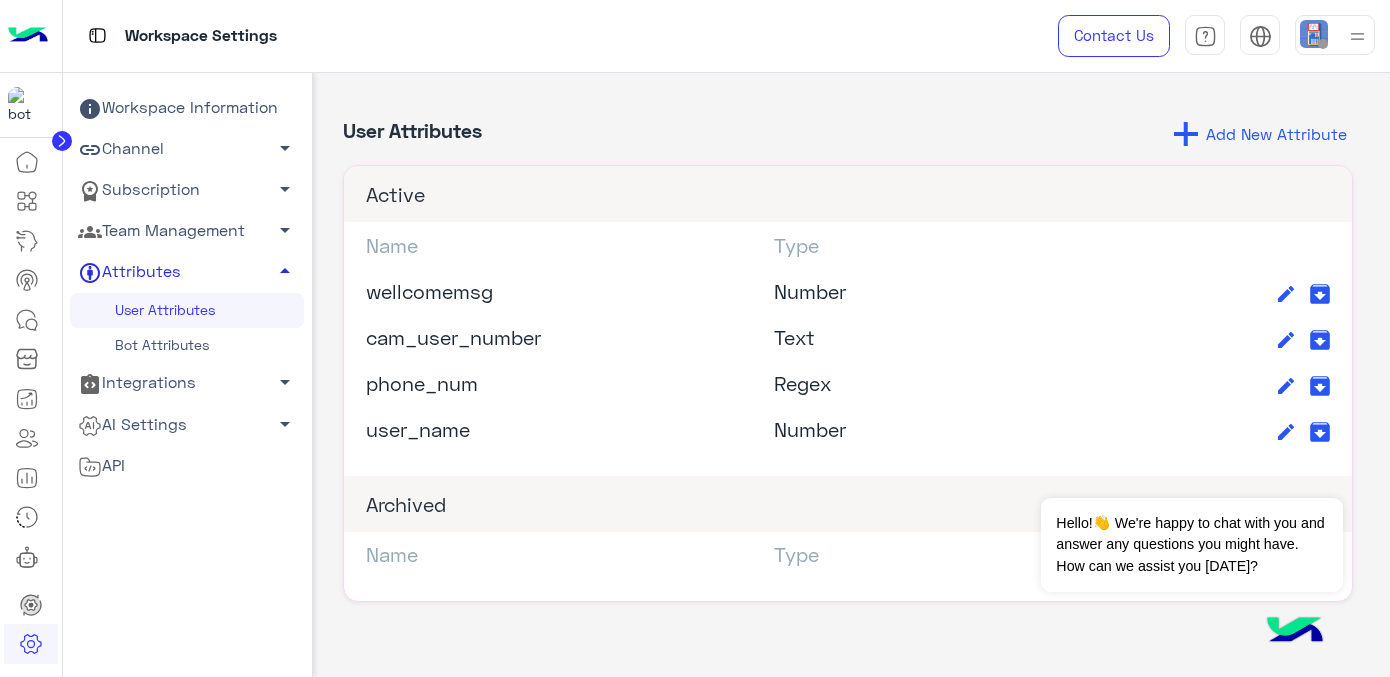 click on "AI Settings   arrow_drop_down" 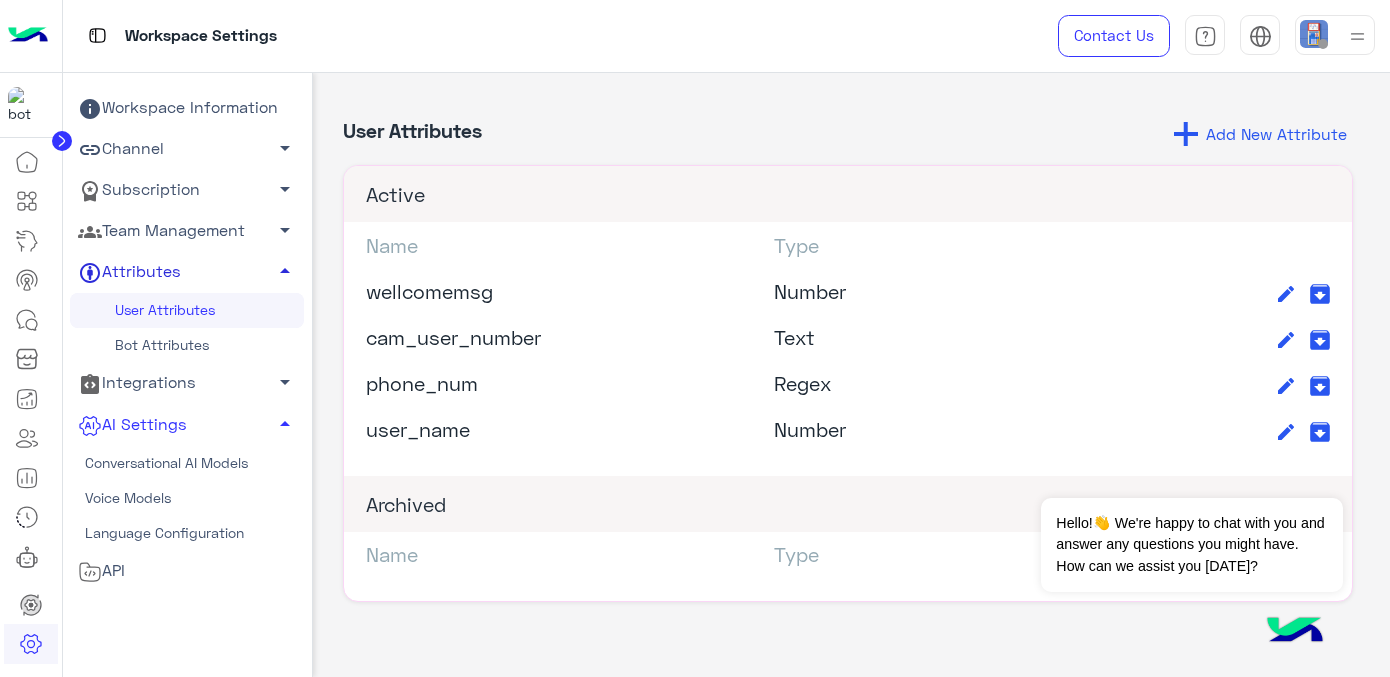click on "Conversational AI Models" 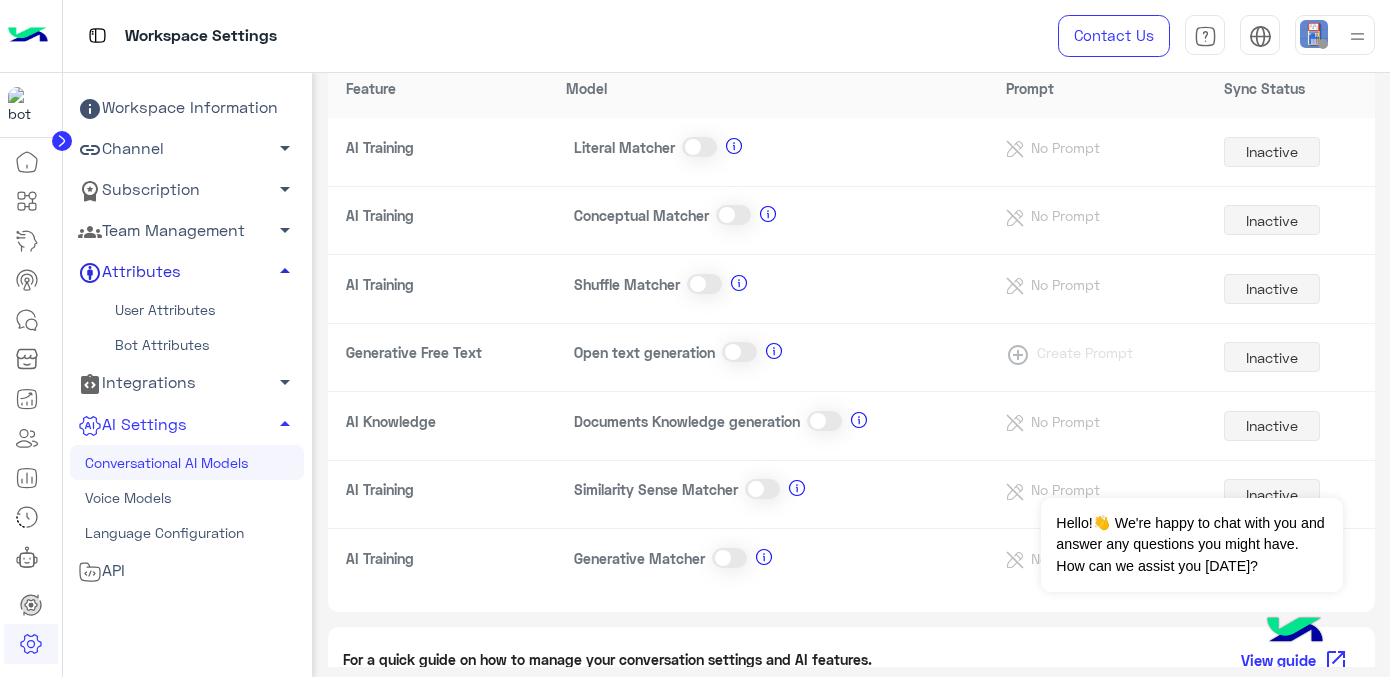 scroll, scrollTop: 135, scrollLeft: 0, axis: vertical 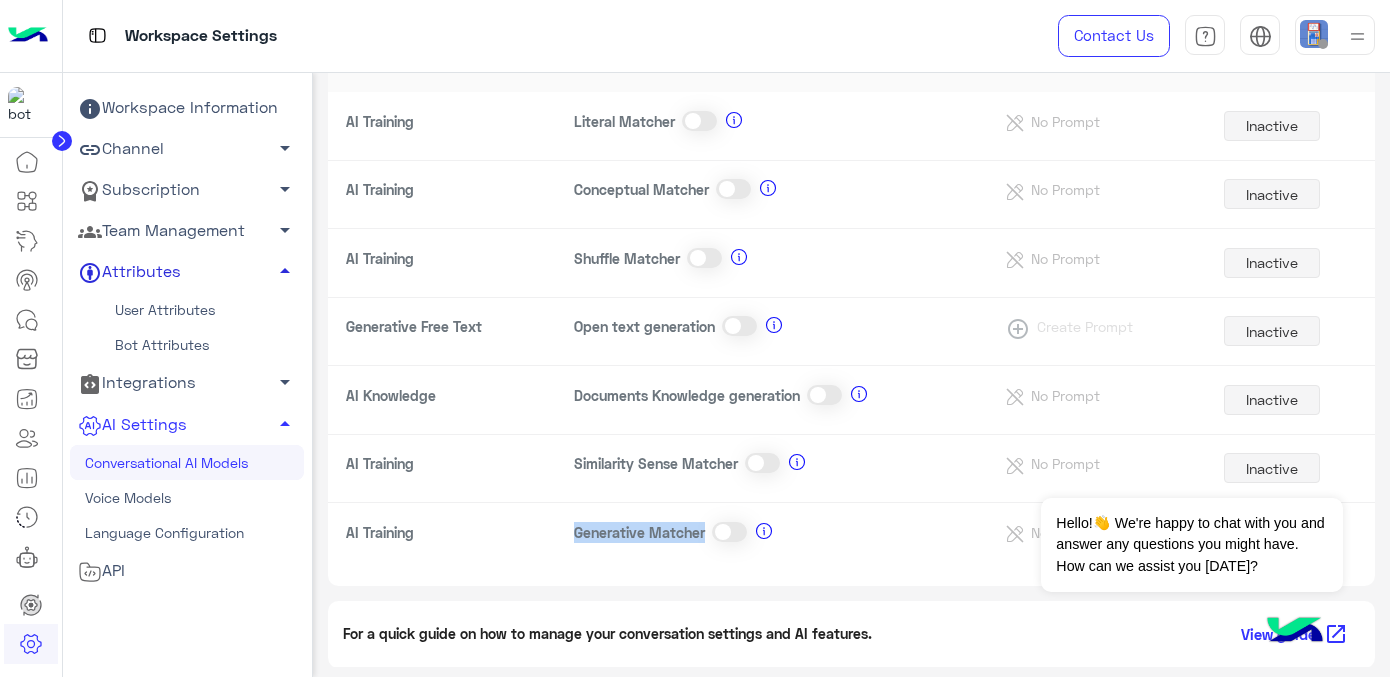 drag, startPoint x: 555, startPoint y: 534, endPoint x: 737, endPoint y: 533, distance: 182.00275 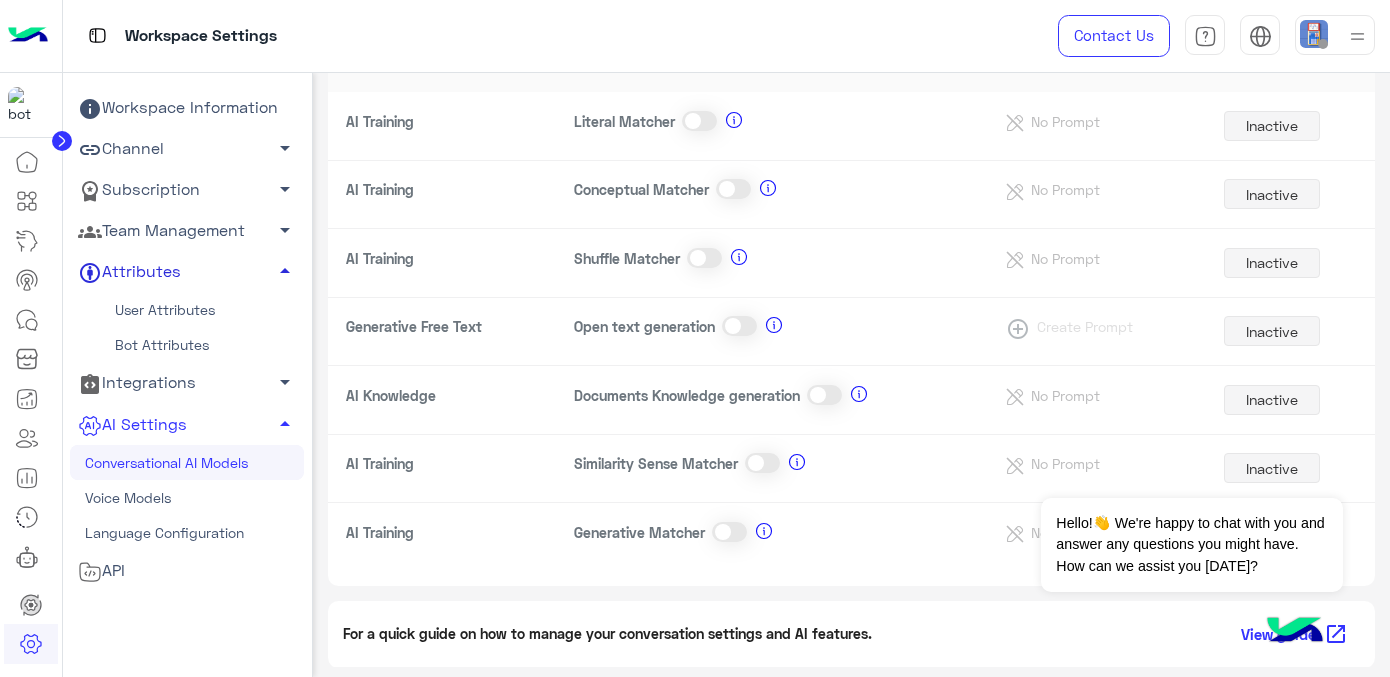 click on "Generative Matcher" 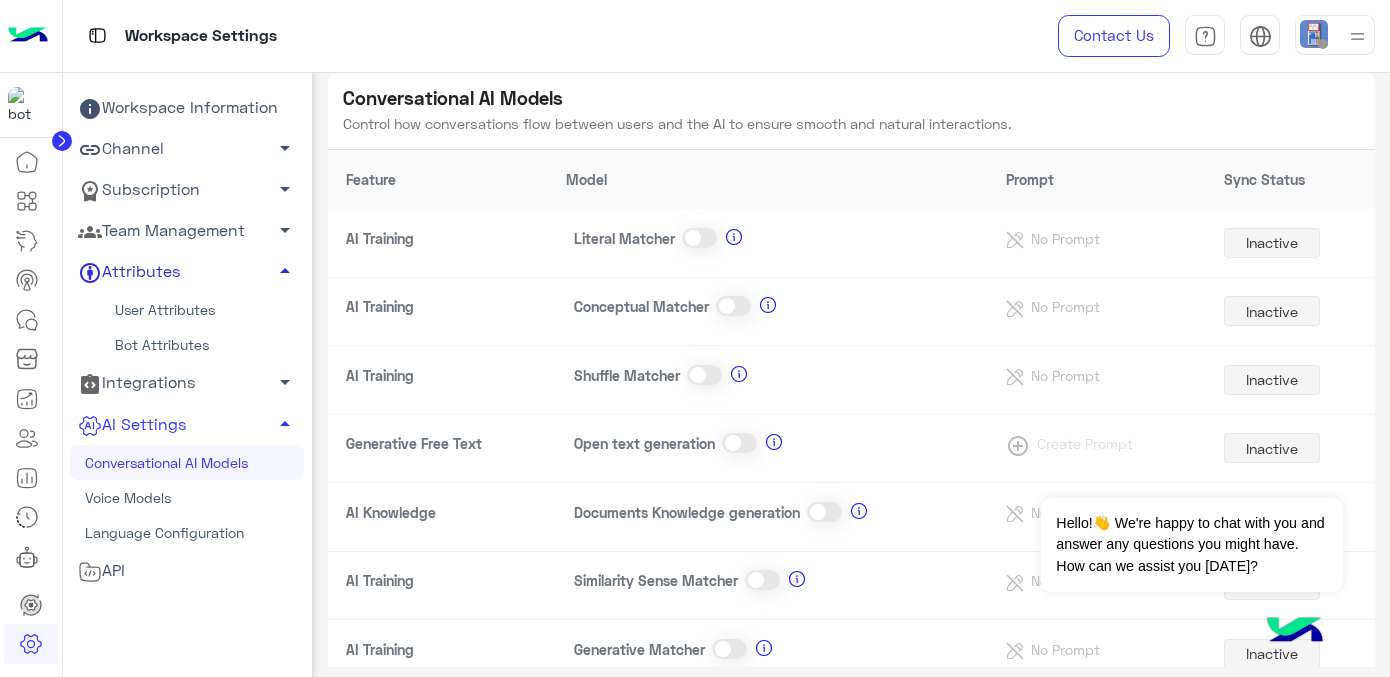 scroll, scrollTop: 0, scrollLeft: 0, axis: both 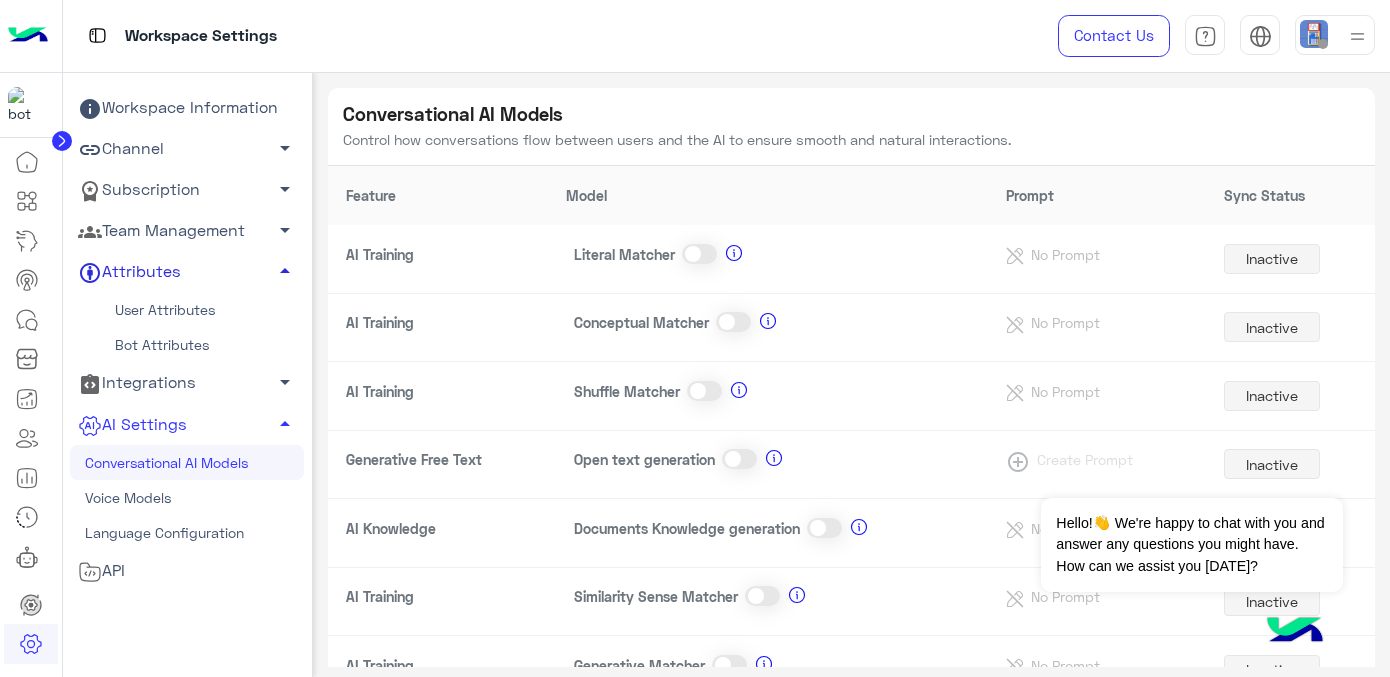 click on "Voice Models" 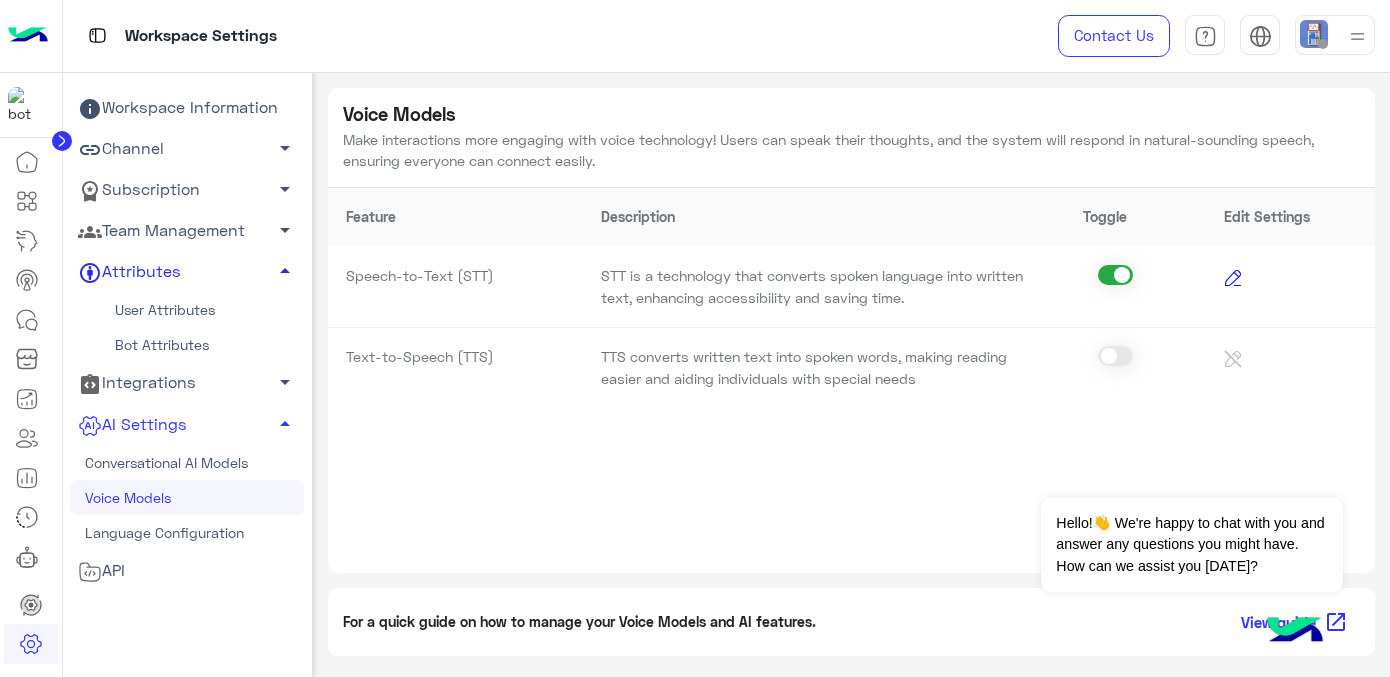 click on "API" 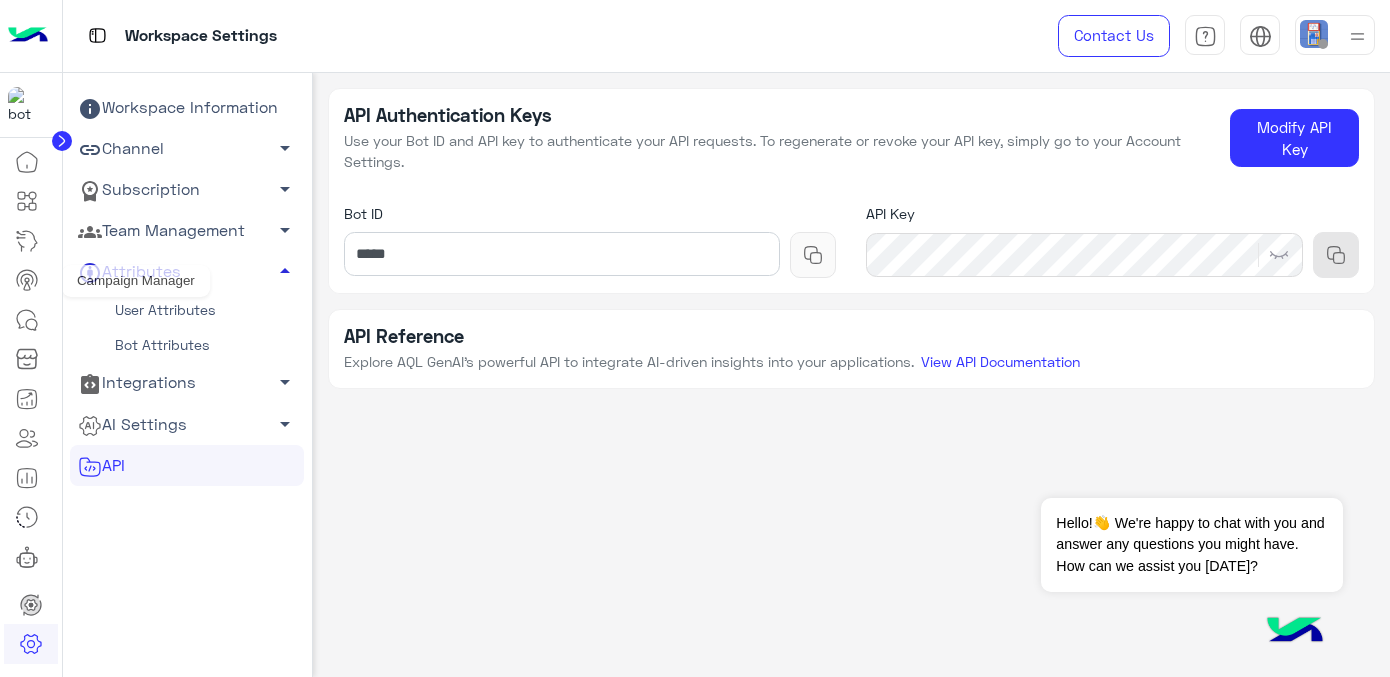 click 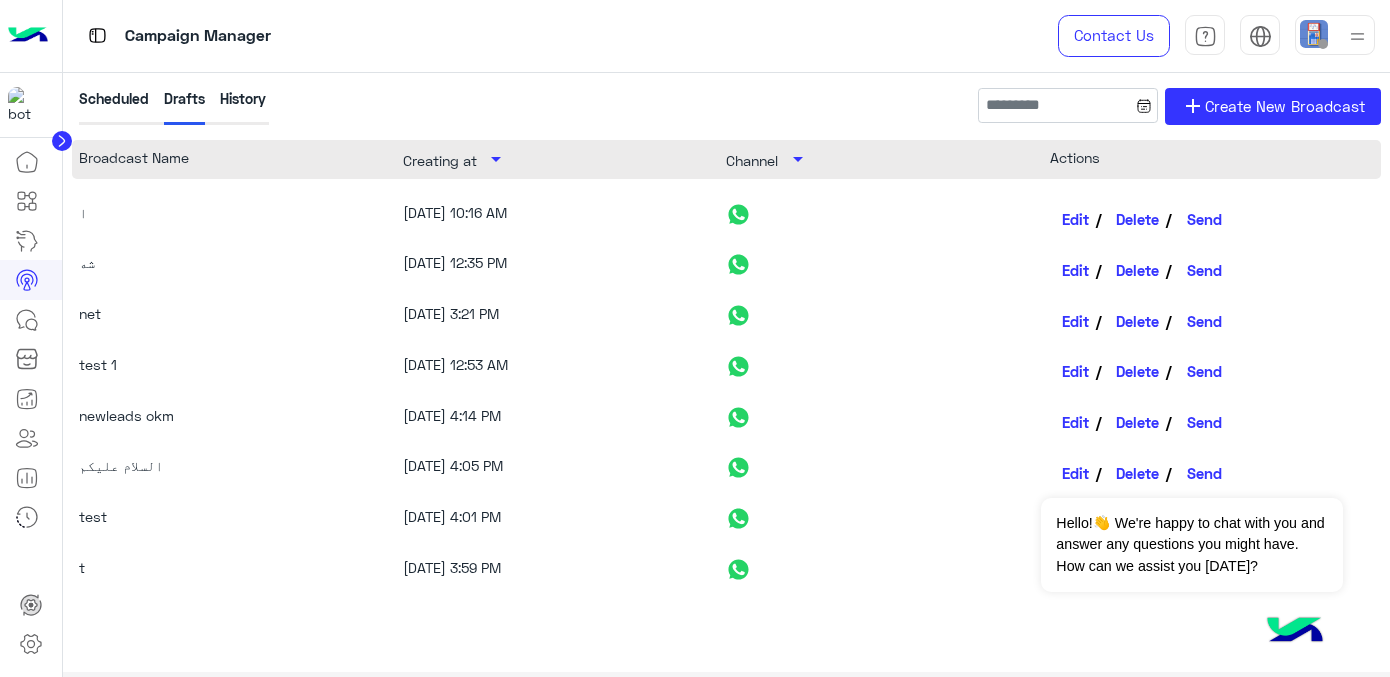 scroll, scrollTop: 0, scrollLeft: 0, axis: both 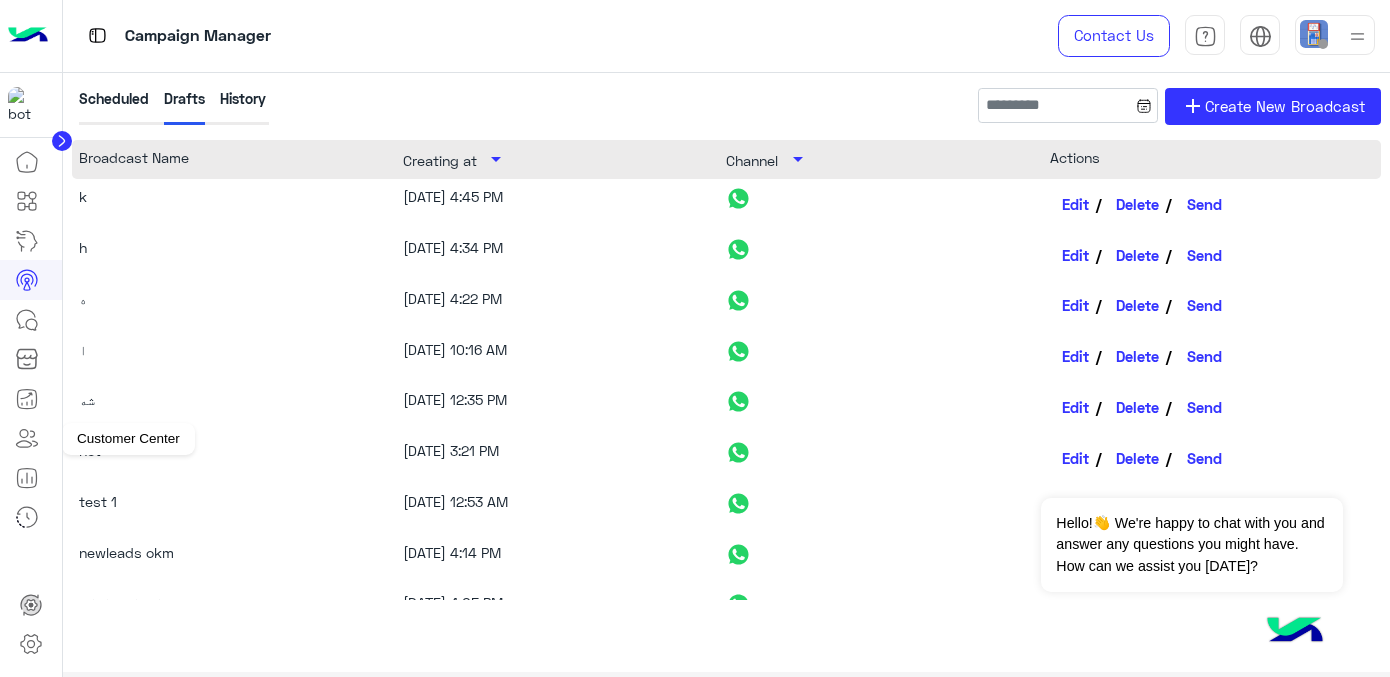 click 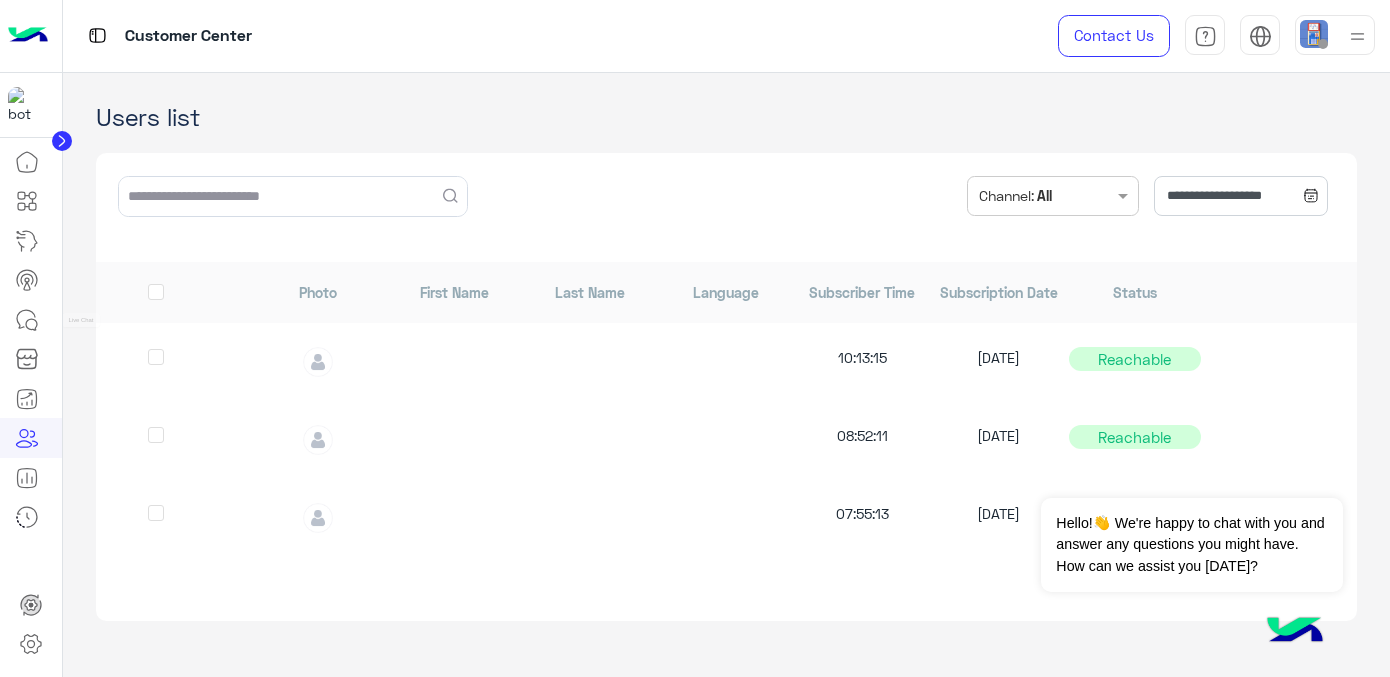 click 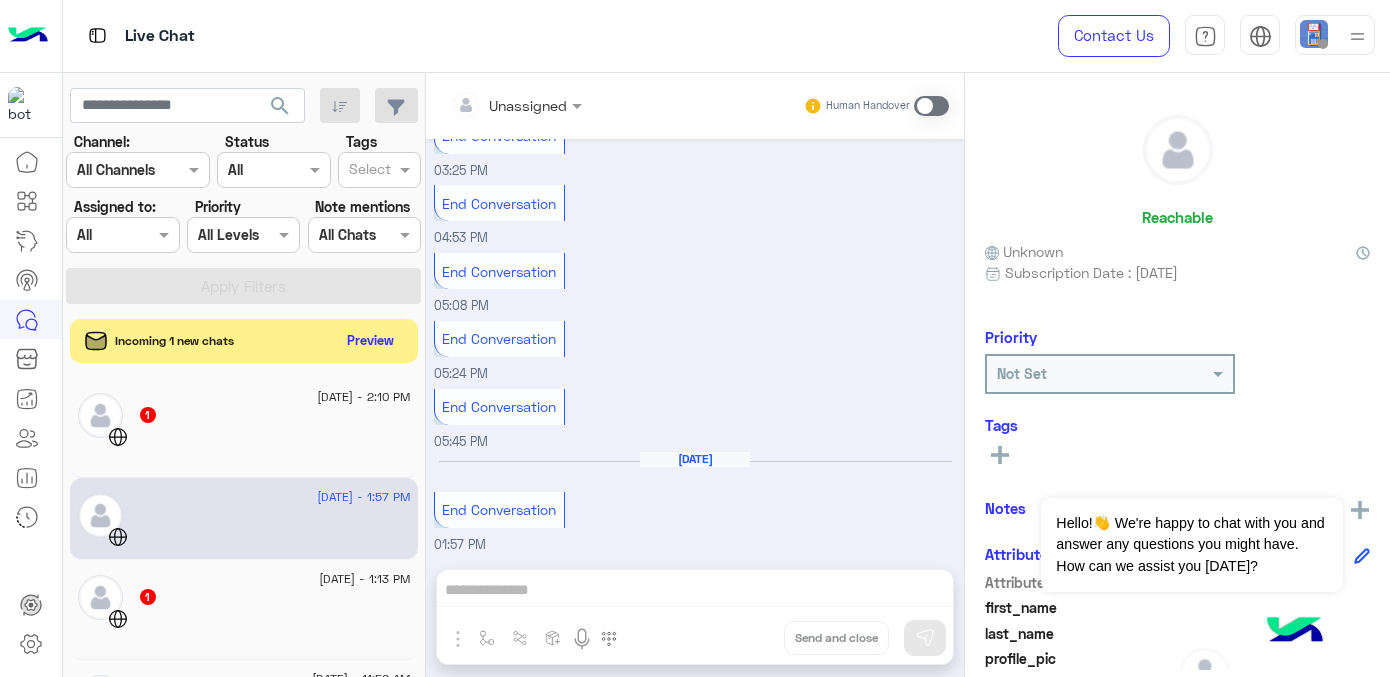 scroll, scrollTop: 399, scrollLeft: 0, axis: vertical 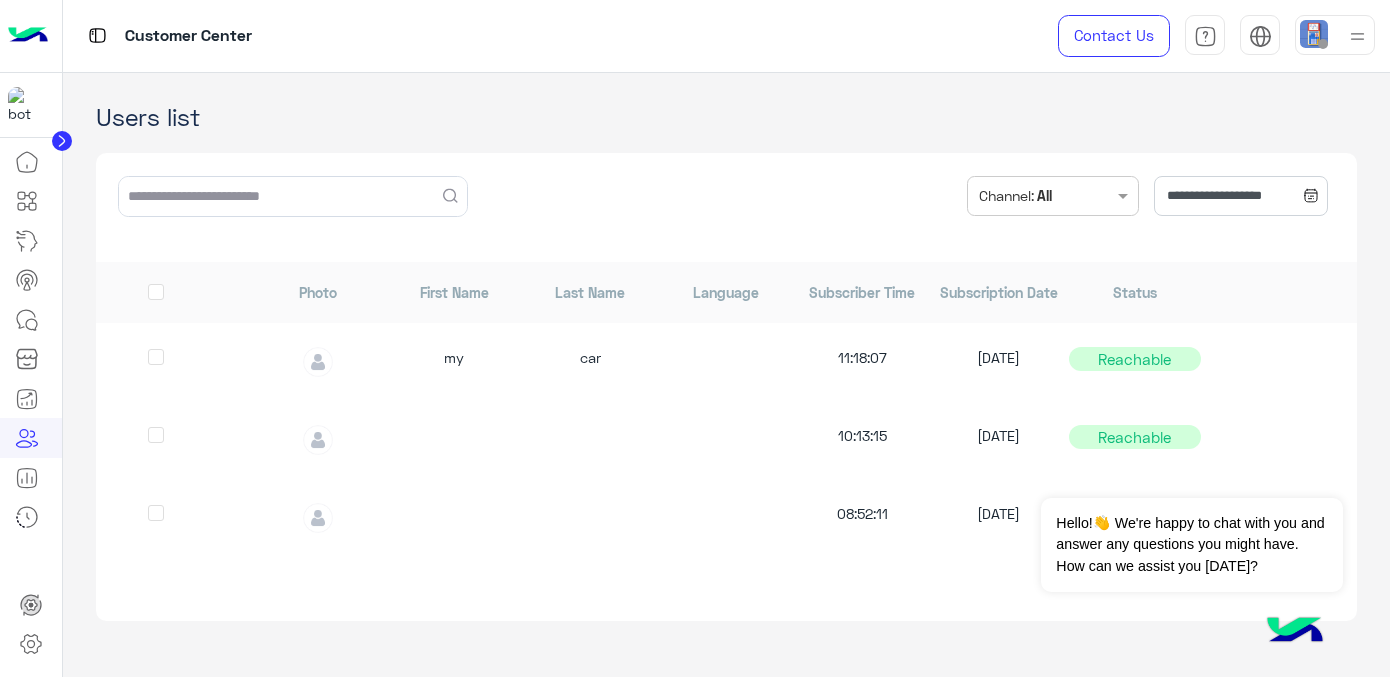 click 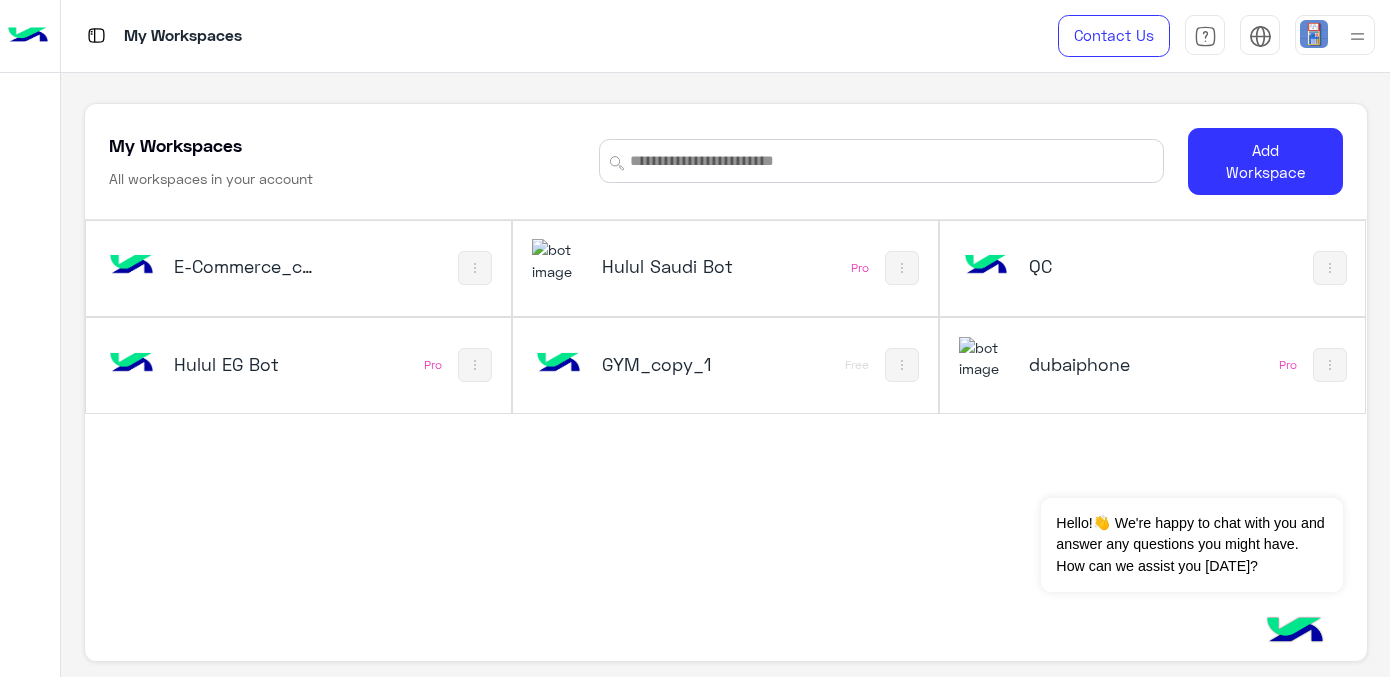 click on "E-Commerce_copy_1" at bounding box center [244, 266] 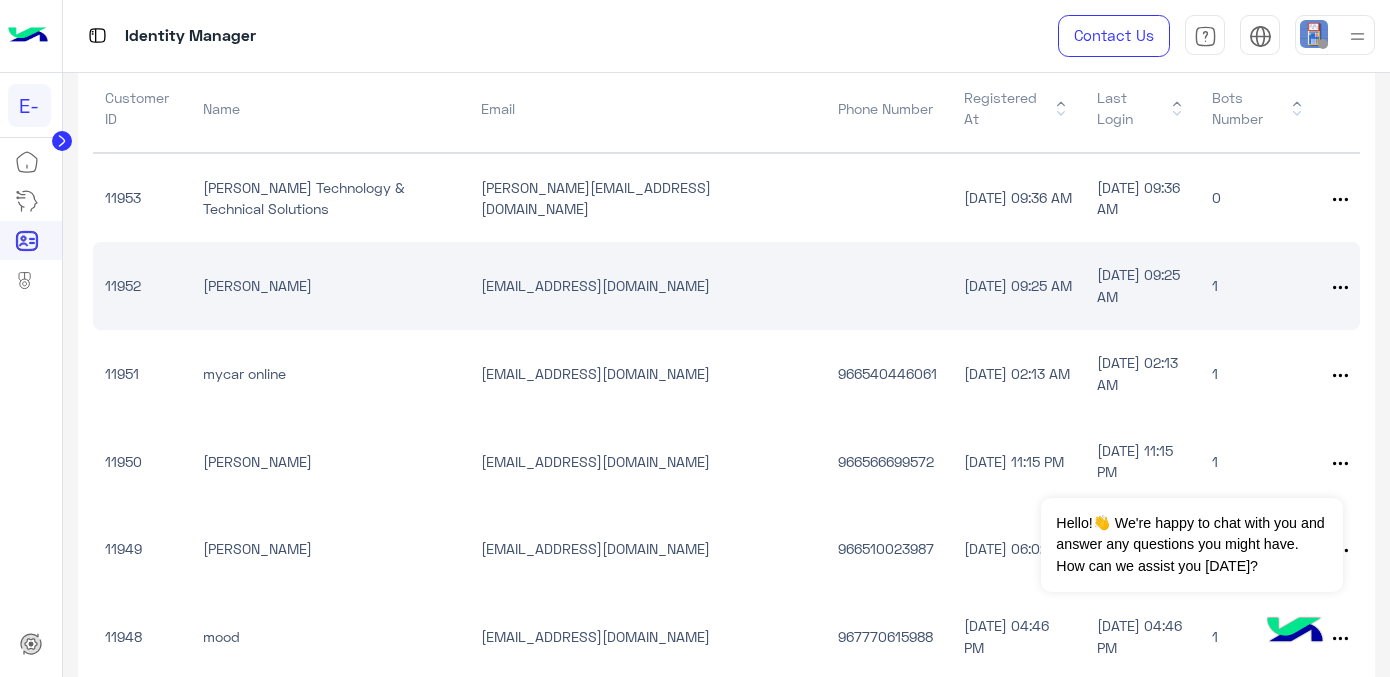scroll, scrollTop: 176, scrollLeft: 0, axis: vertical 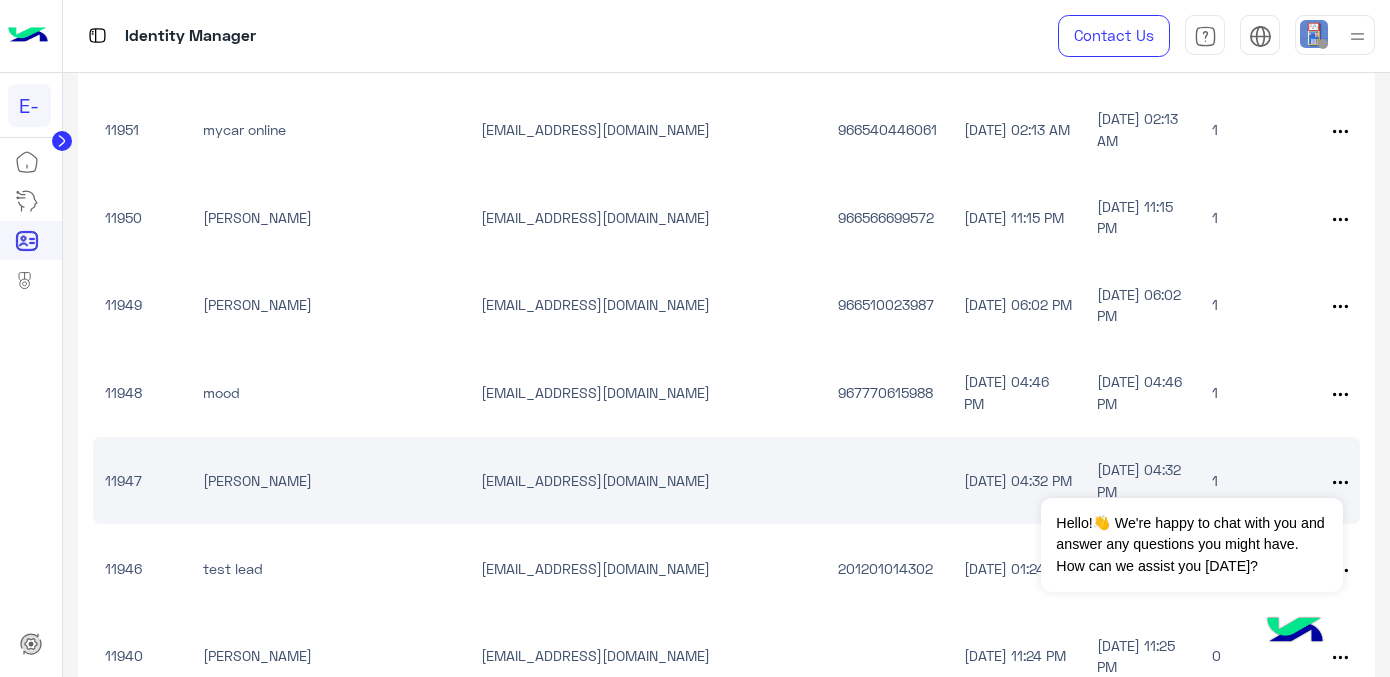 drag, startPoint x: 100, startPoint y: 356, endPoint x: 917, endPoint y: 450, distance: 822.38983 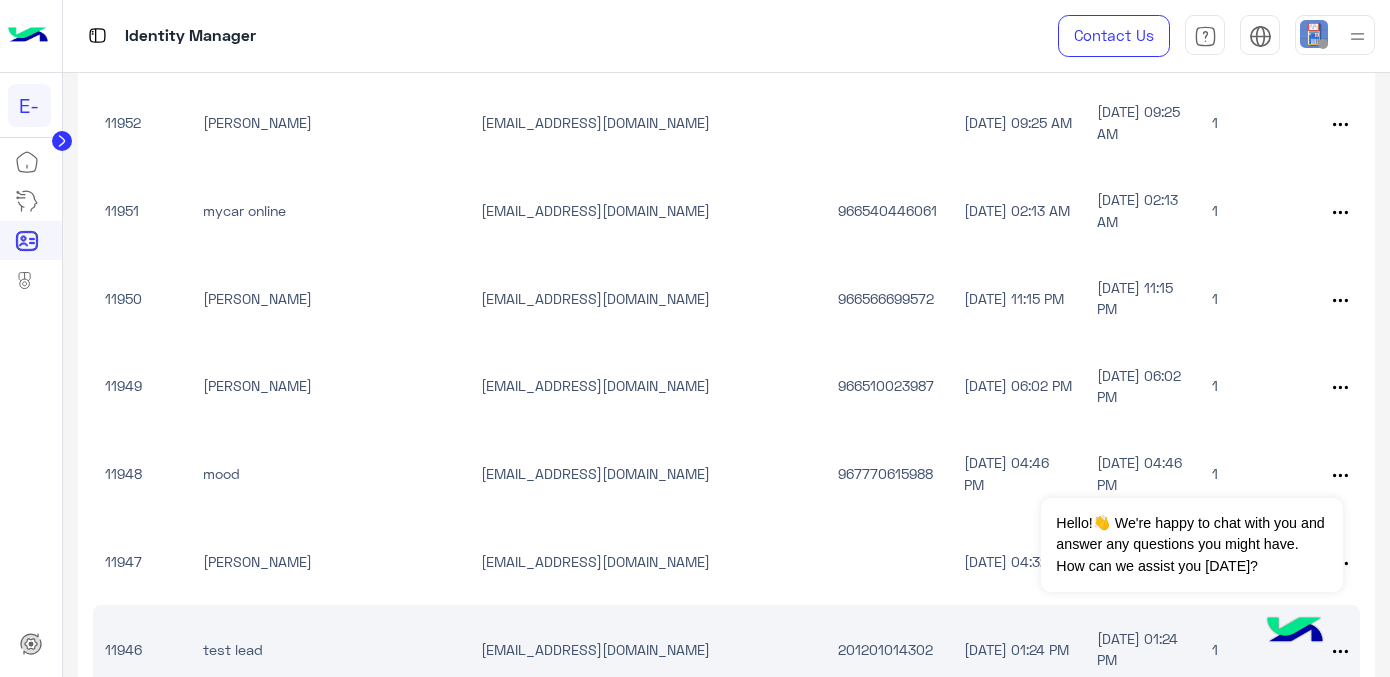 scroll, scrollTop: 334, scrollLeft: 0, axis: vertical 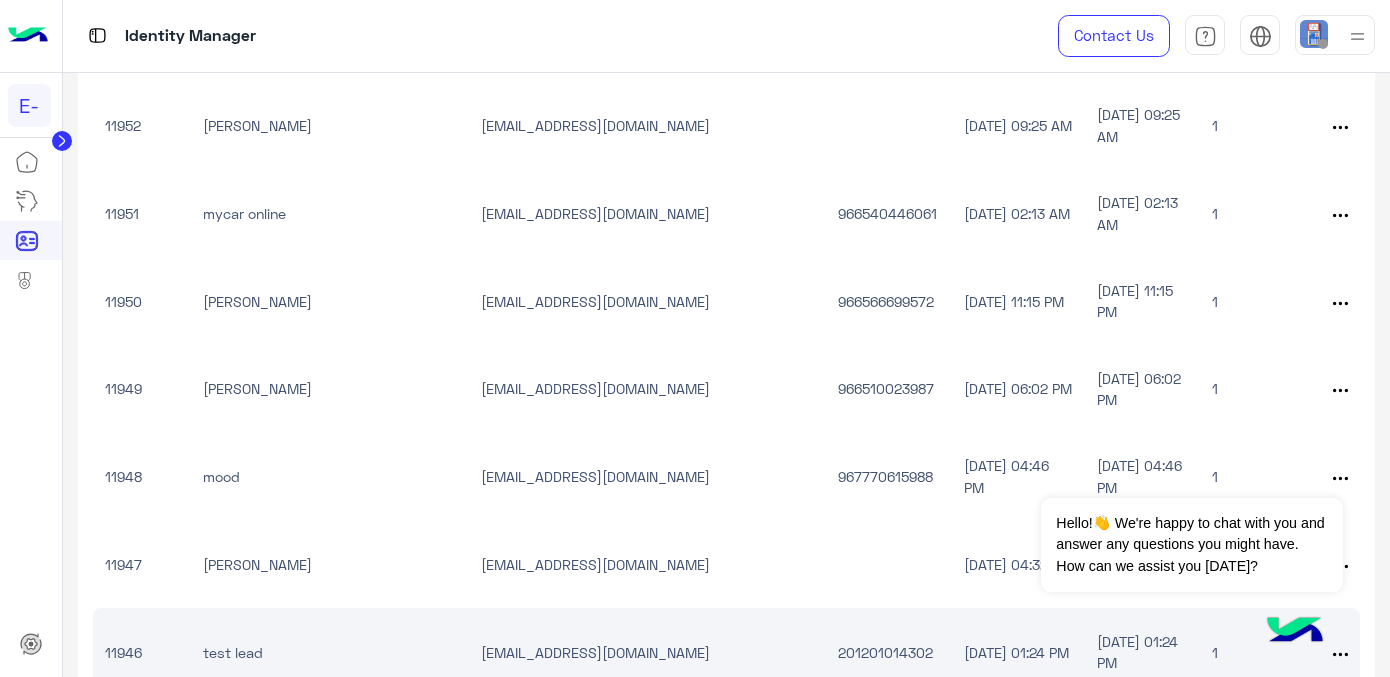 copy on "11947 [PERSON_NAME] [EMAIL_ADDRESS][DOMAIN_NAME] [DATE] 04:32 PM" 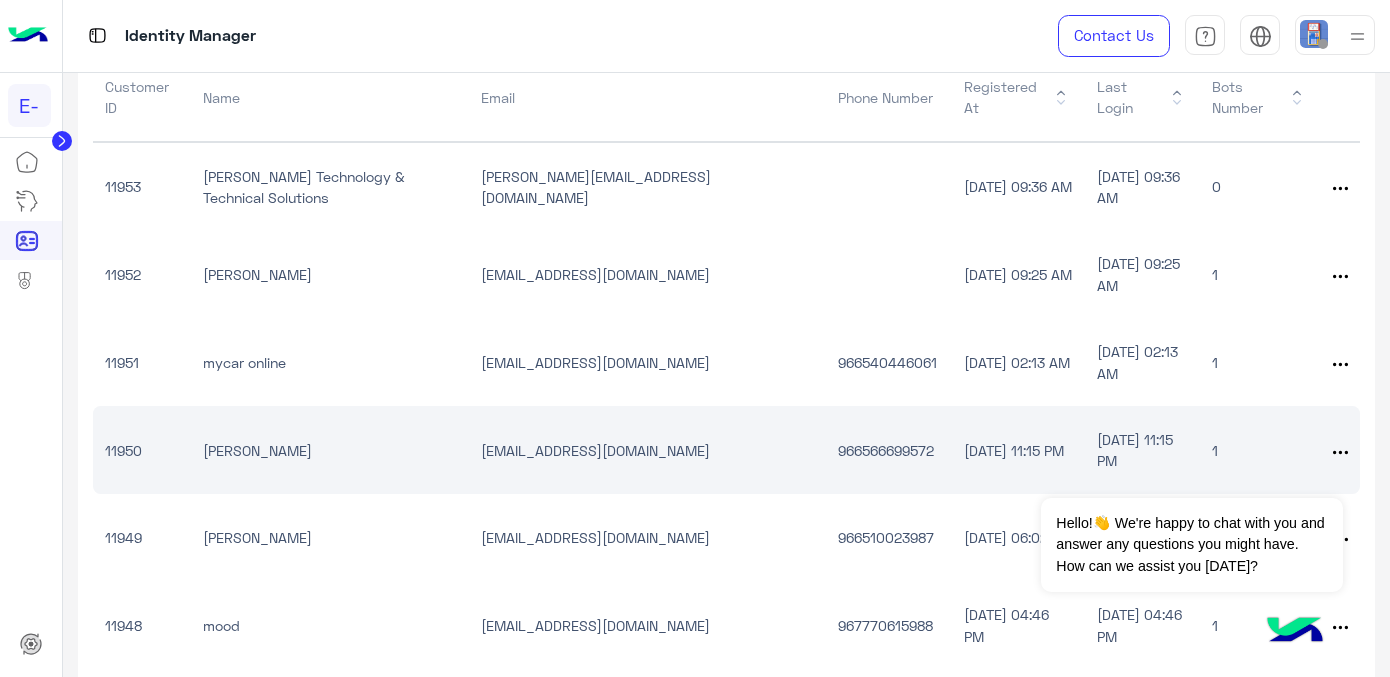 scroll, scrollTop: 153, scrollLeft: 0, axis: vertical 